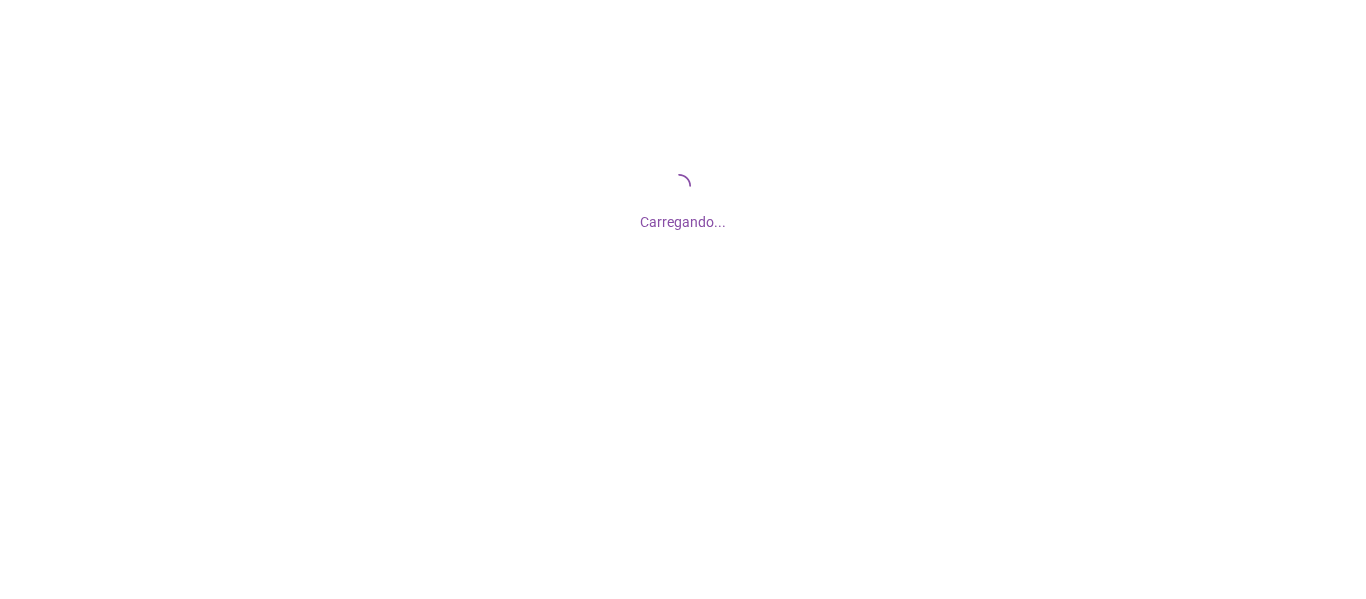 scroll, scrollTop: 0, scrollLeft: 0, axis: both 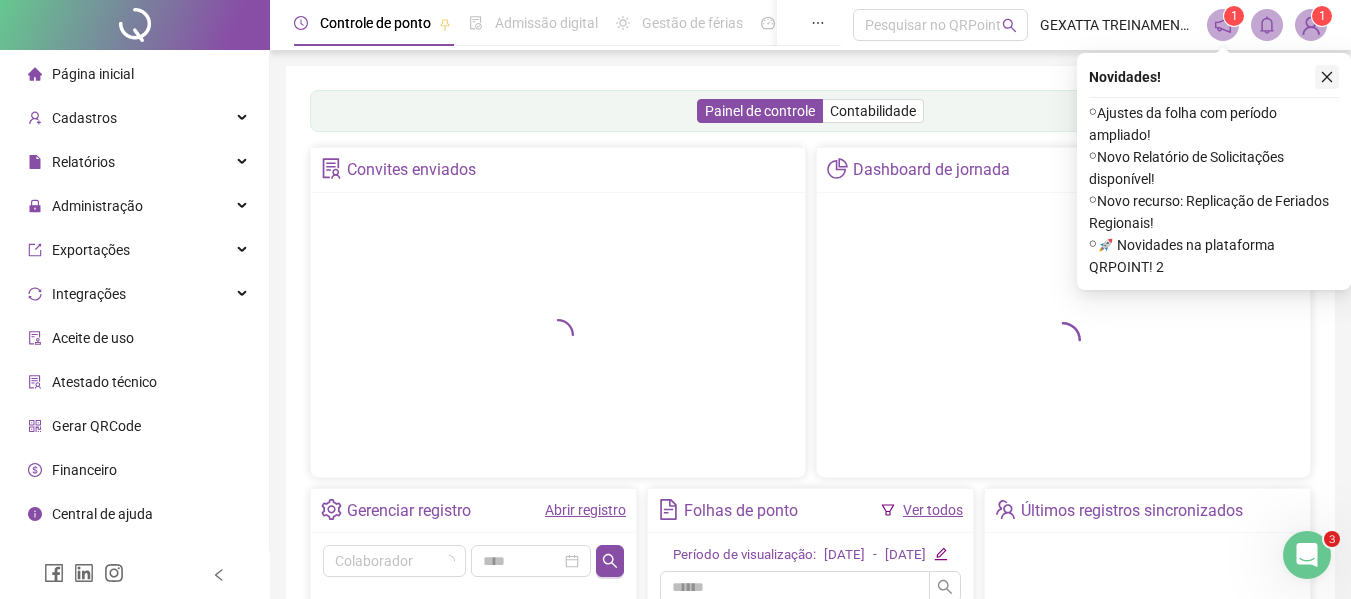 click 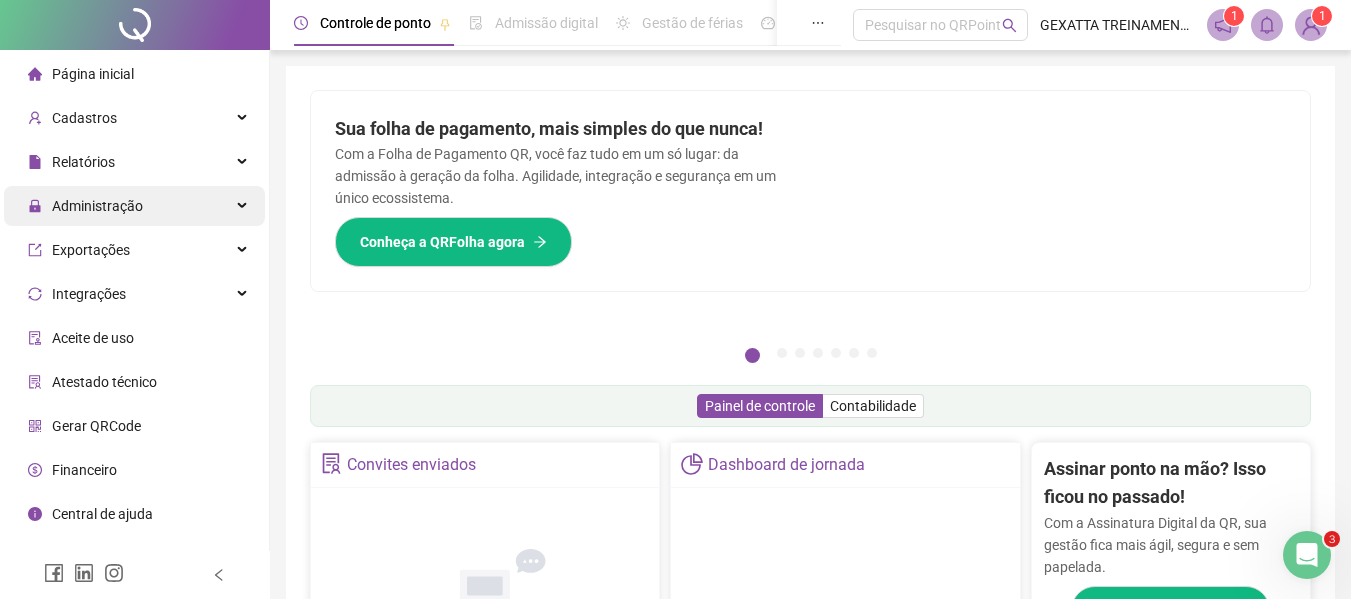click on "Administração" at bounding box center (134, 206) 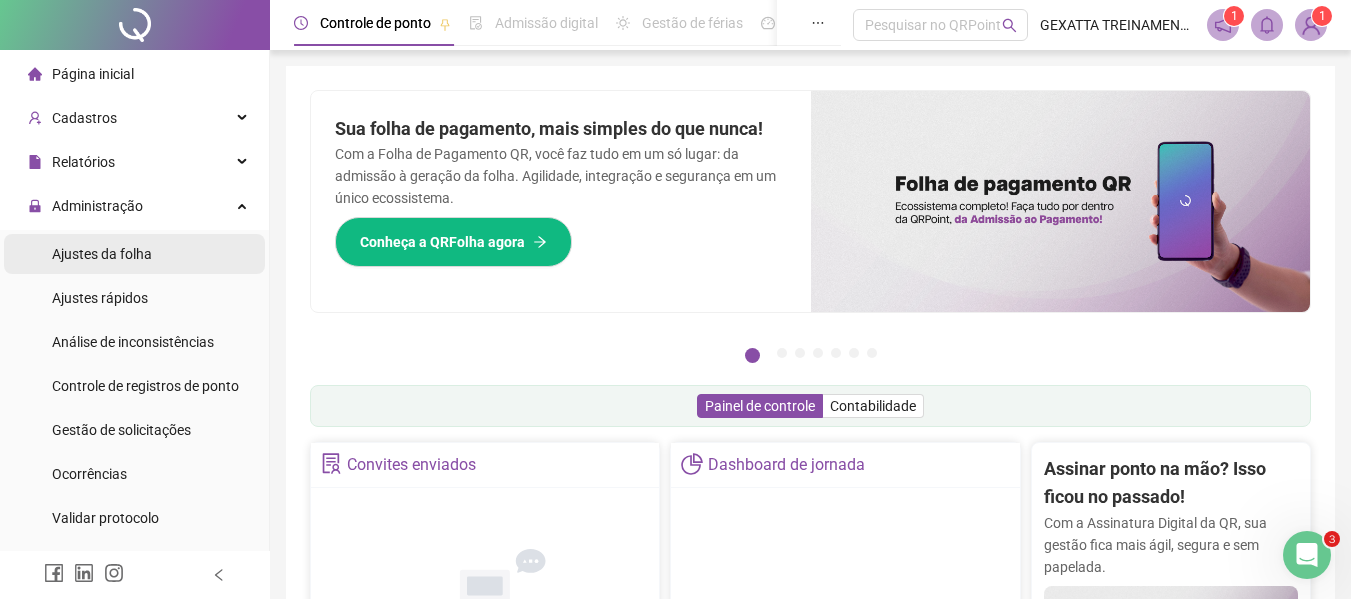 click on "Ajustes da folha" at bounding box center [134, 254] 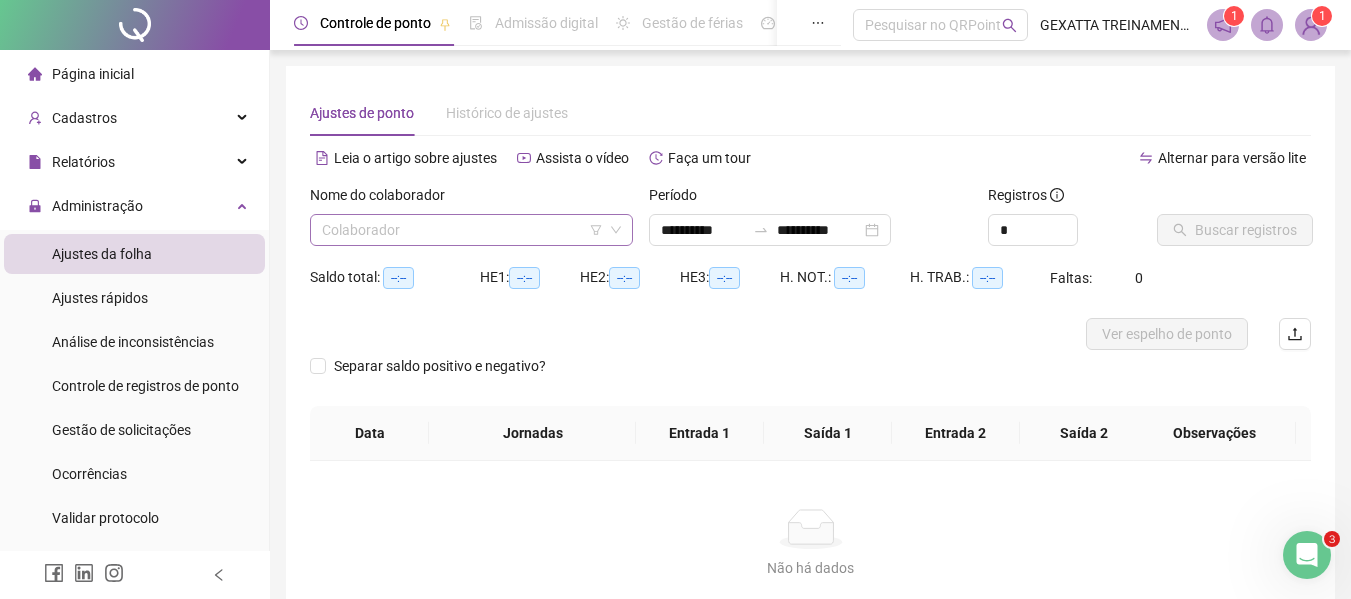 click at bounding box center [465, 230] 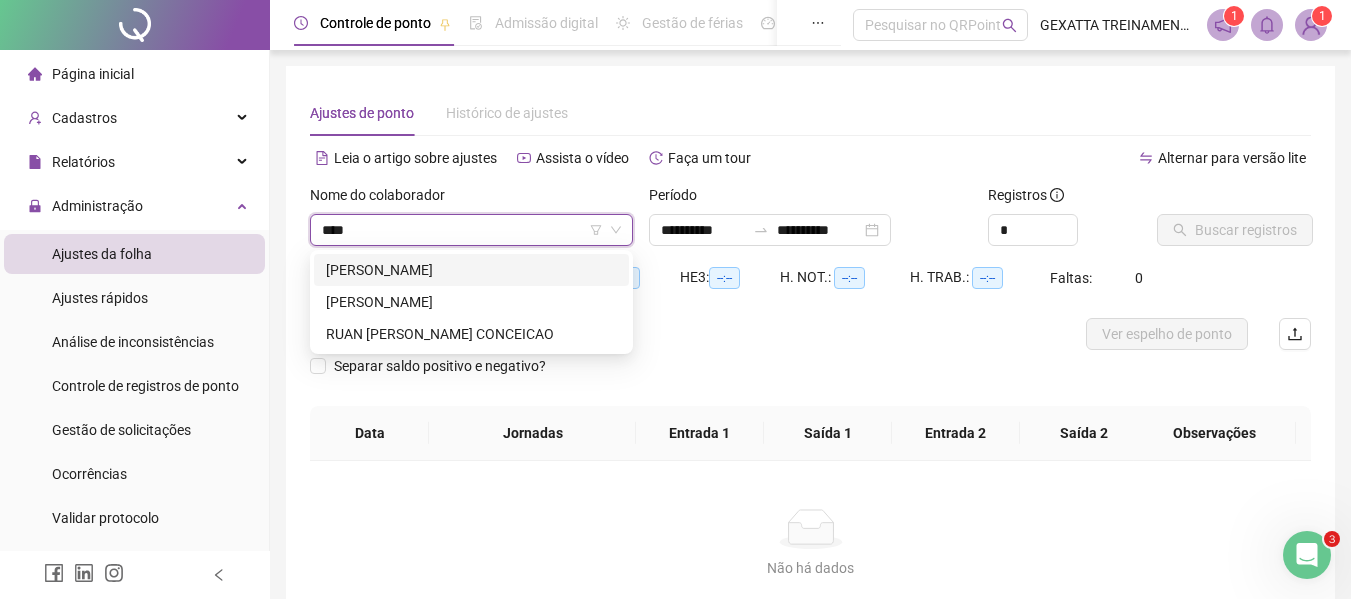 type on "*****" 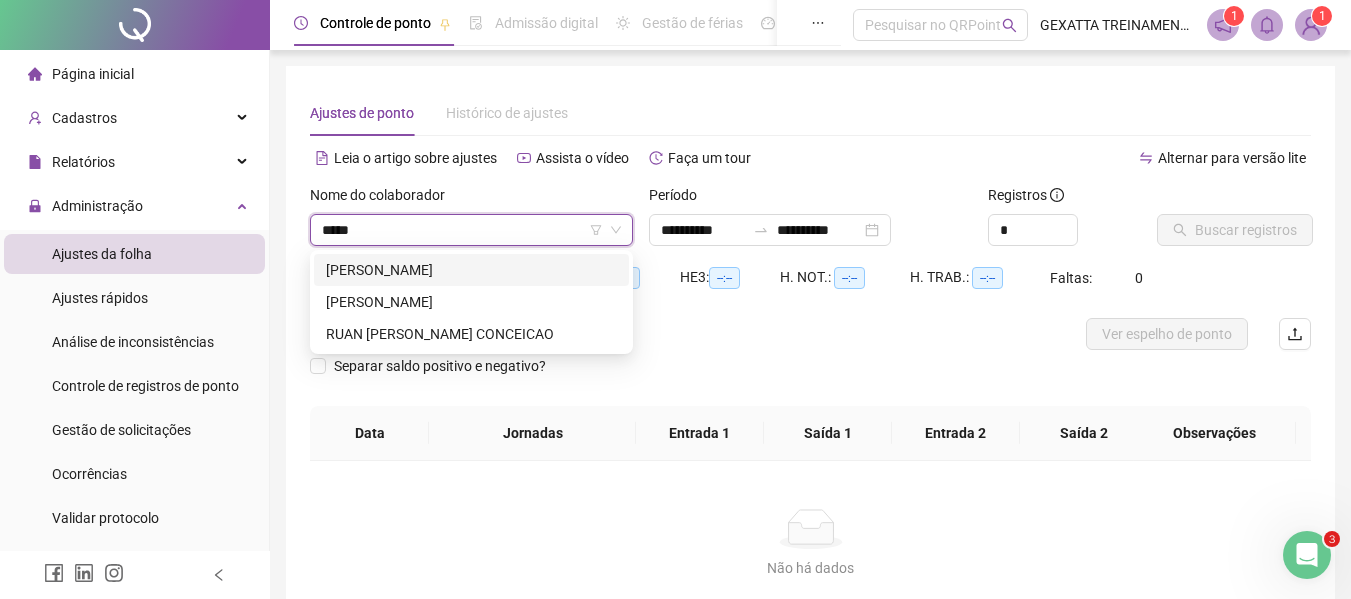 click on "[PERSON_NAME]" at bounding box center (471, 270) 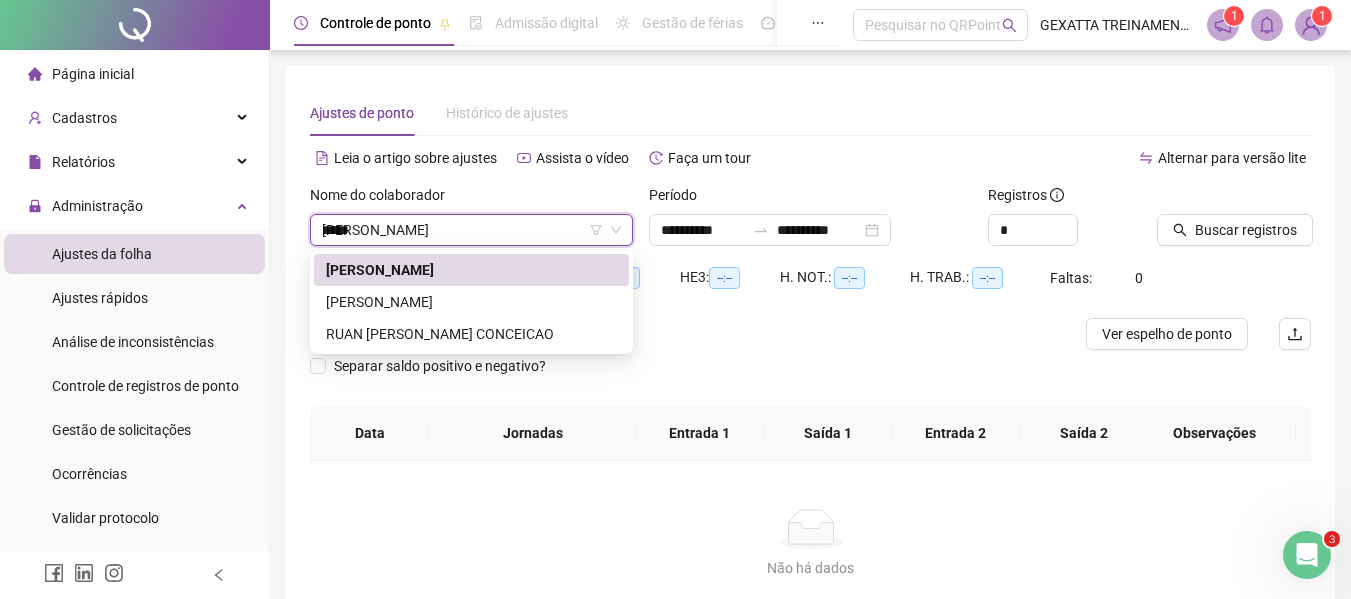 type 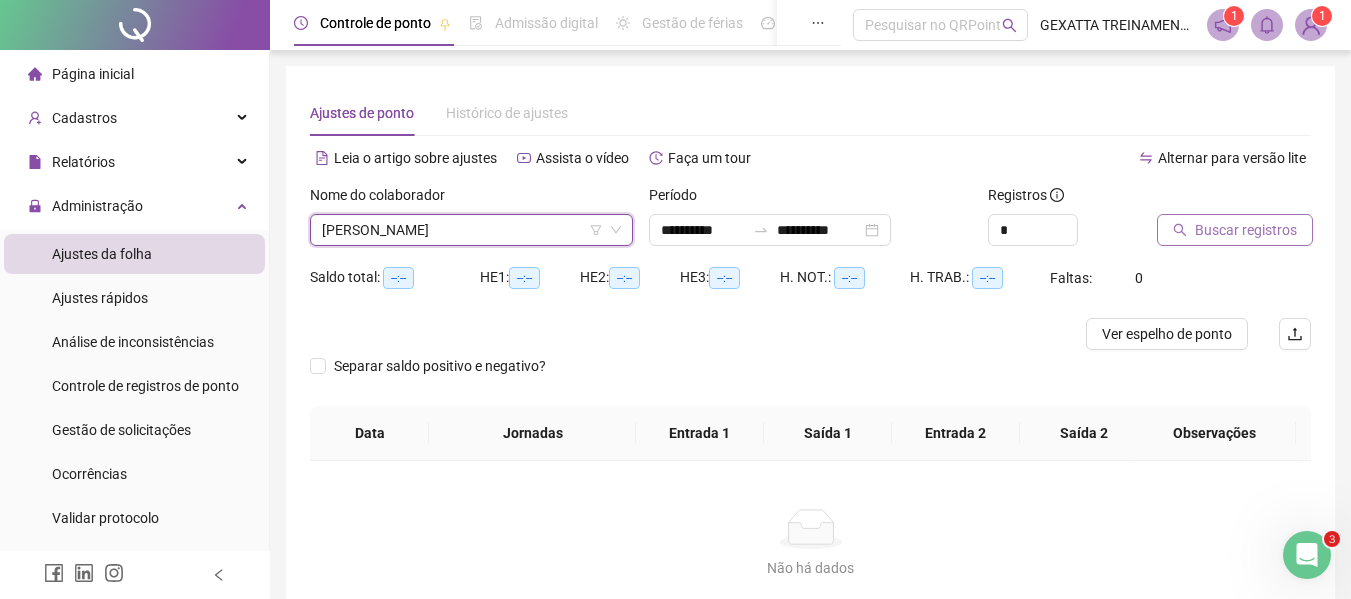 click on "Buscar registros" at bounding box center [1246, 230] 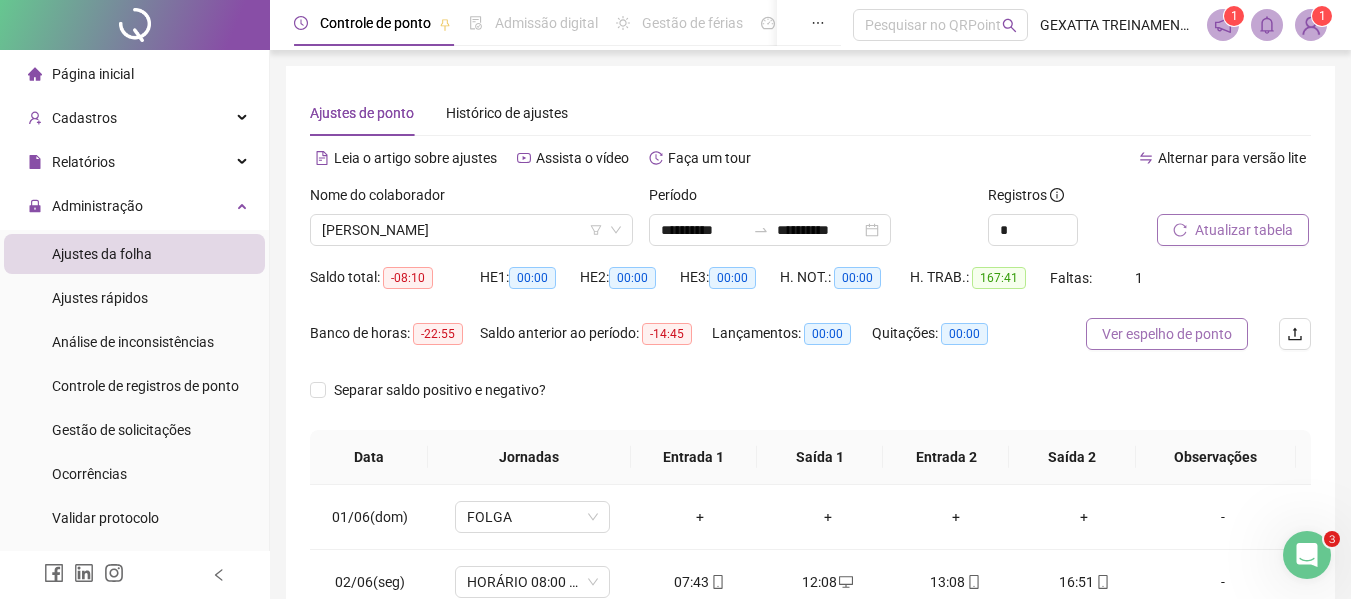 click on "Ver espelho de ponto" at bounding box center (1167, 334) 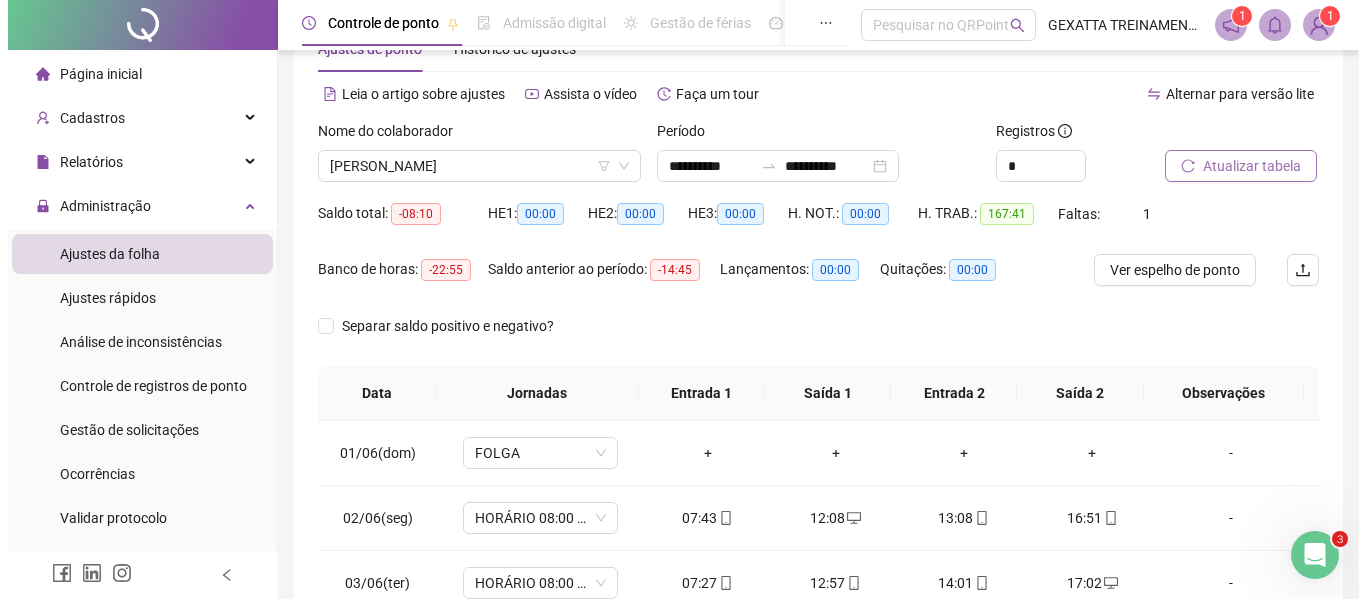 scroll, scrollTop: 100, scrollLeft: 0, axis: vertical 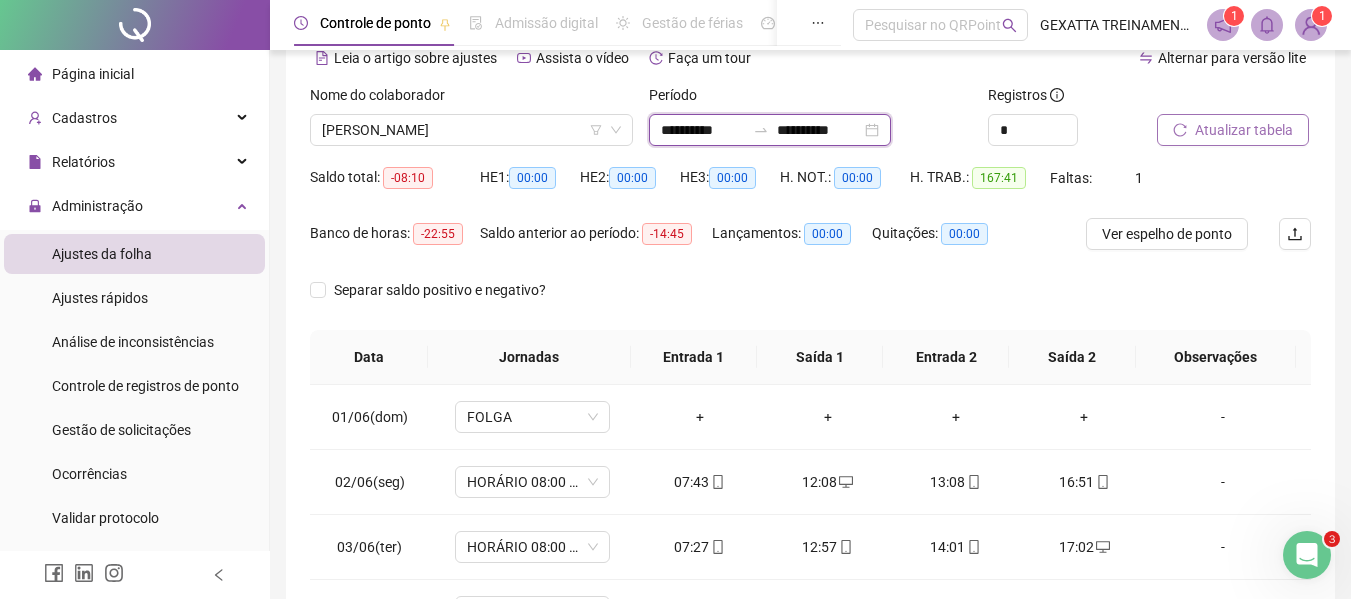 click on "**********" at bounding box center (703, 130) 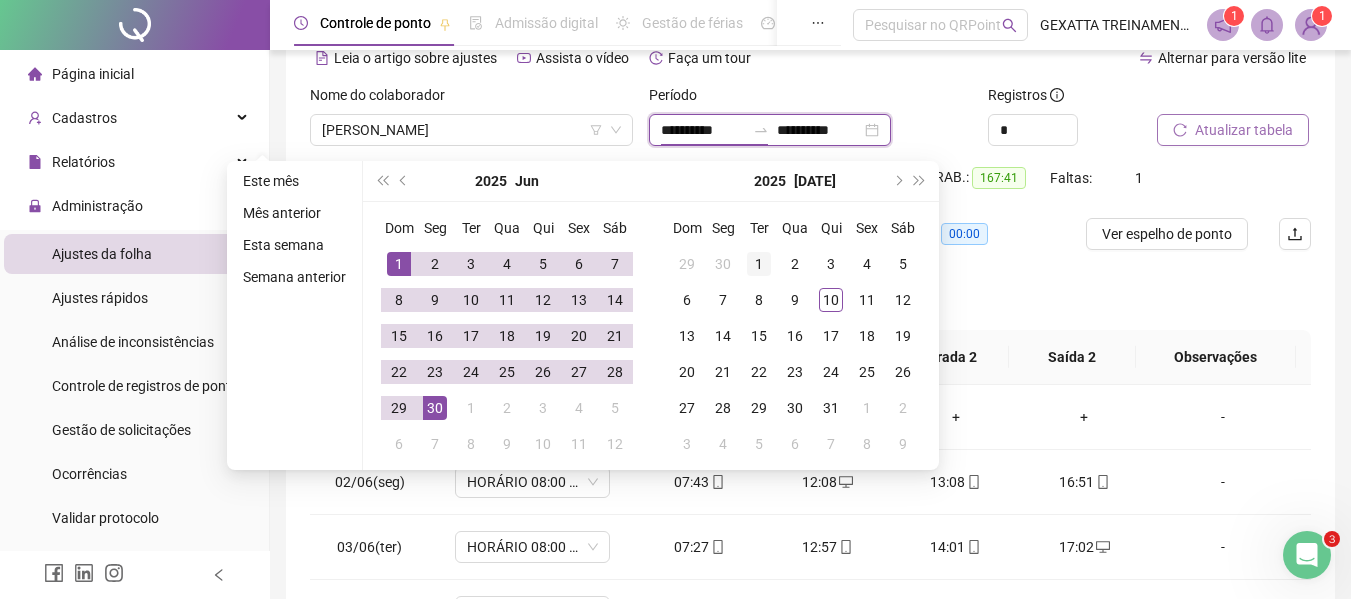 type on "**********" 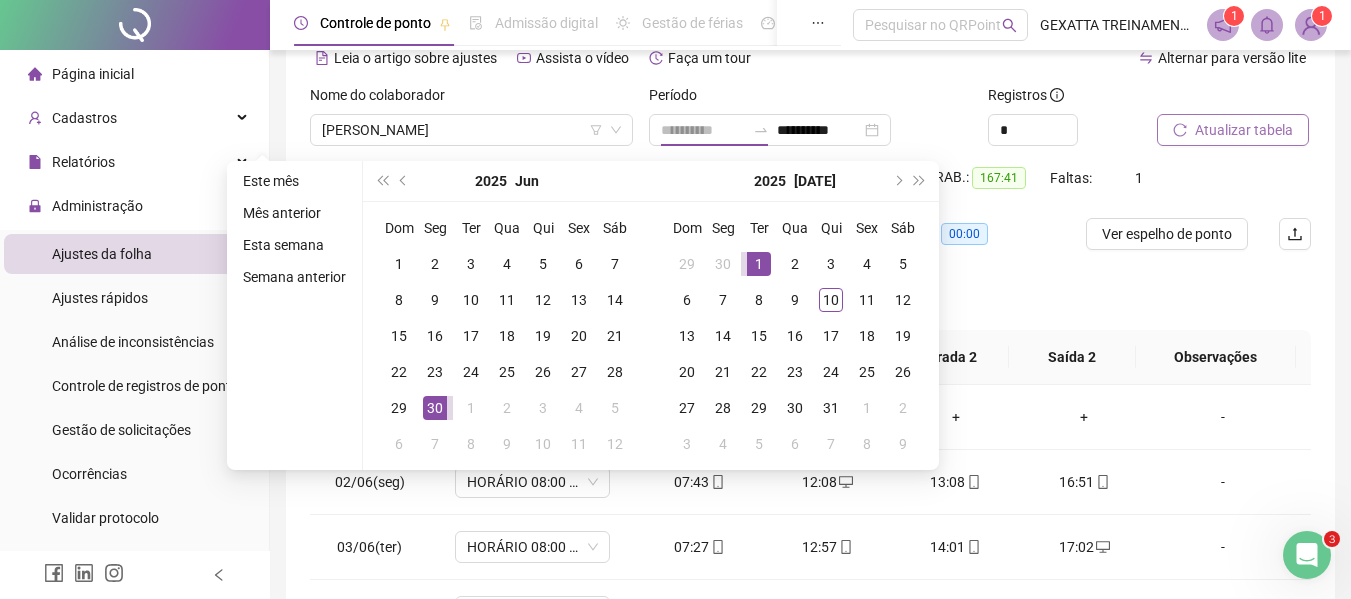 click on "1" at bounding box center (759, 264) 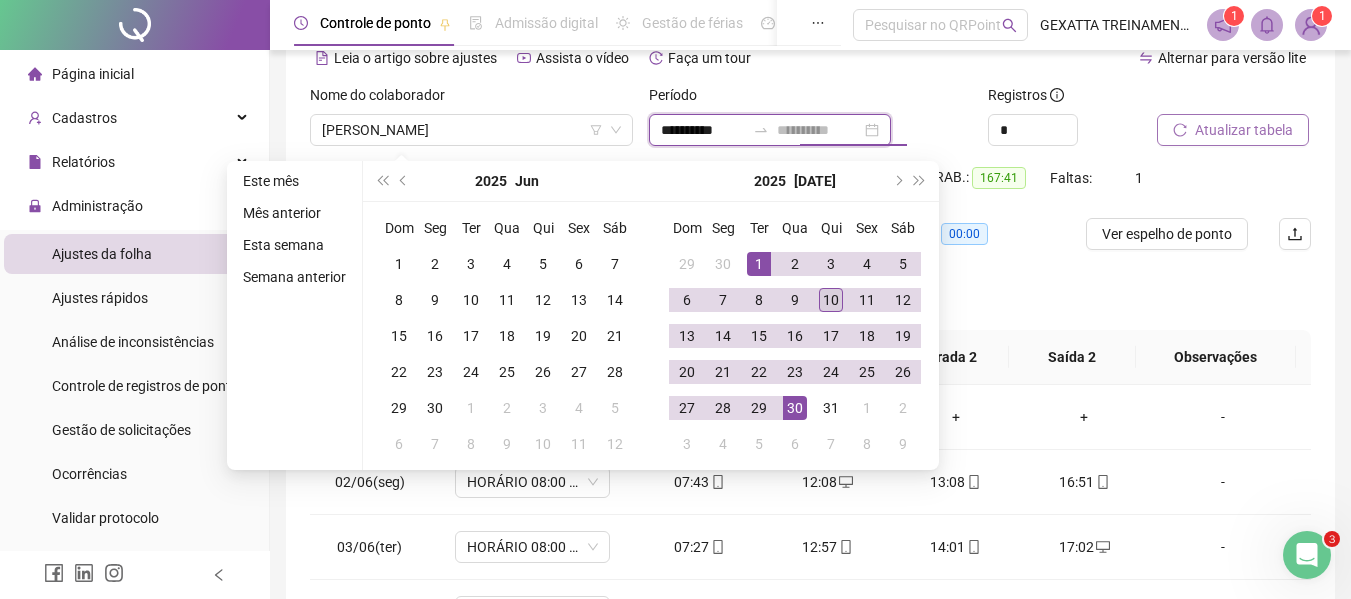 type on "**********" 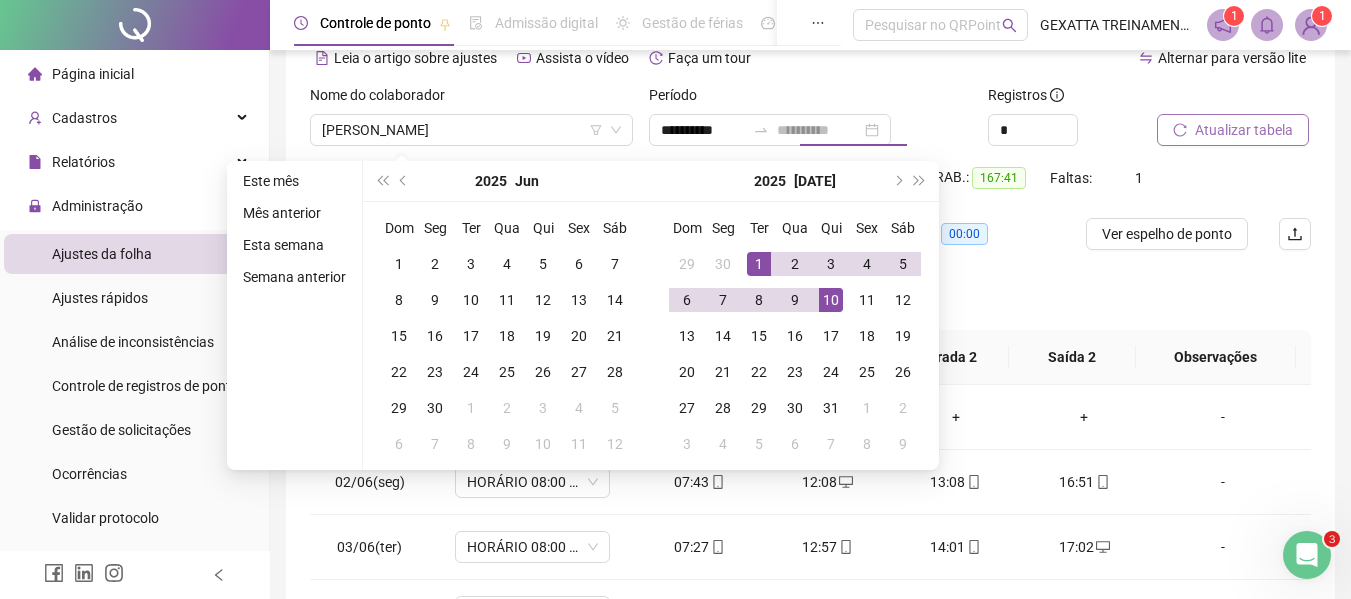 click on "10" at bounding box center [831, 300] 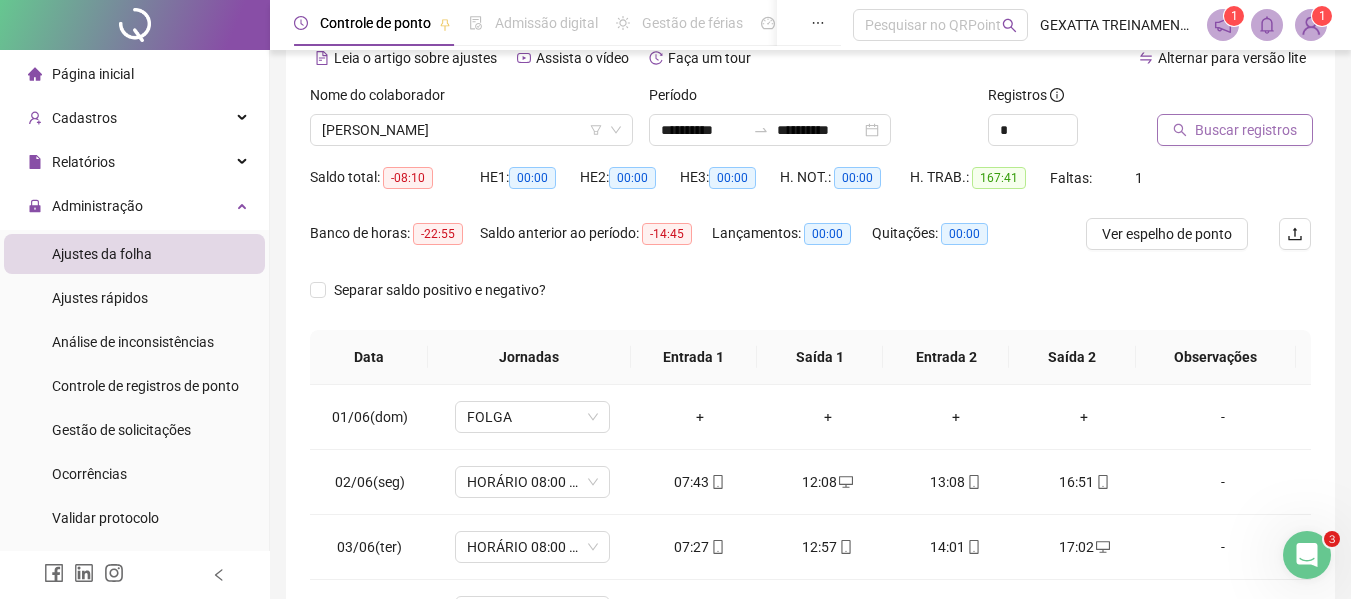 click on "Buscar registros" at bounding box center (1246, 130) 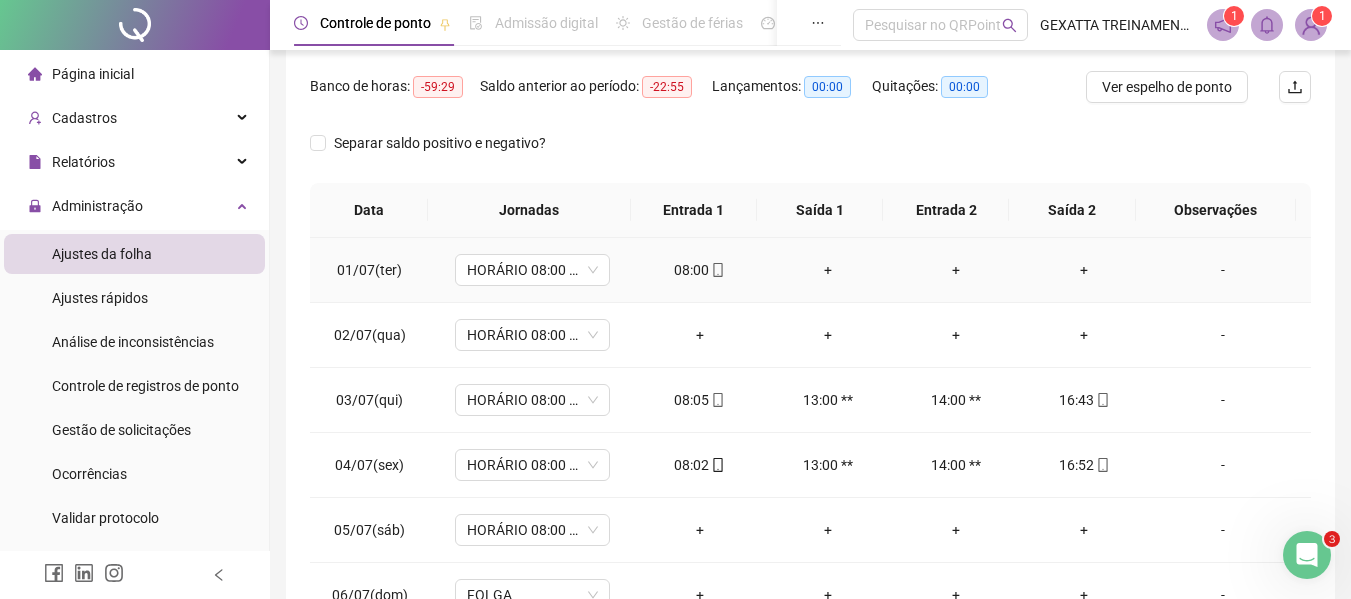 scroll, scrollTop: 423, scrollLeft: 0, axis: vertical 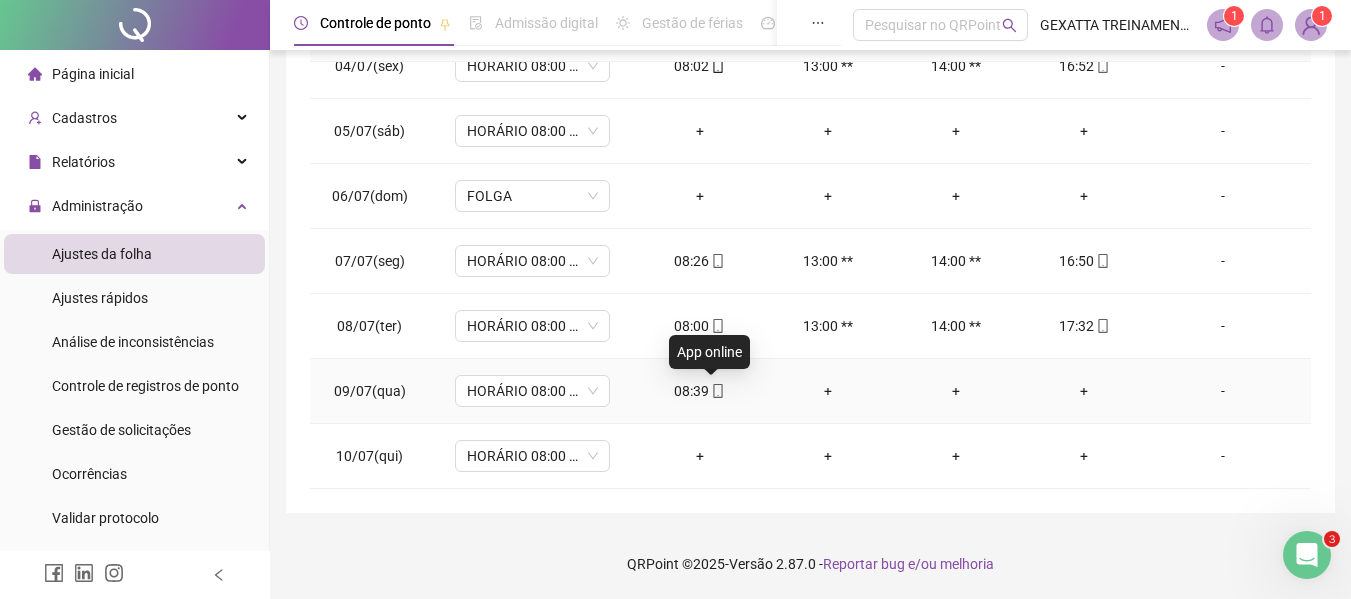 click 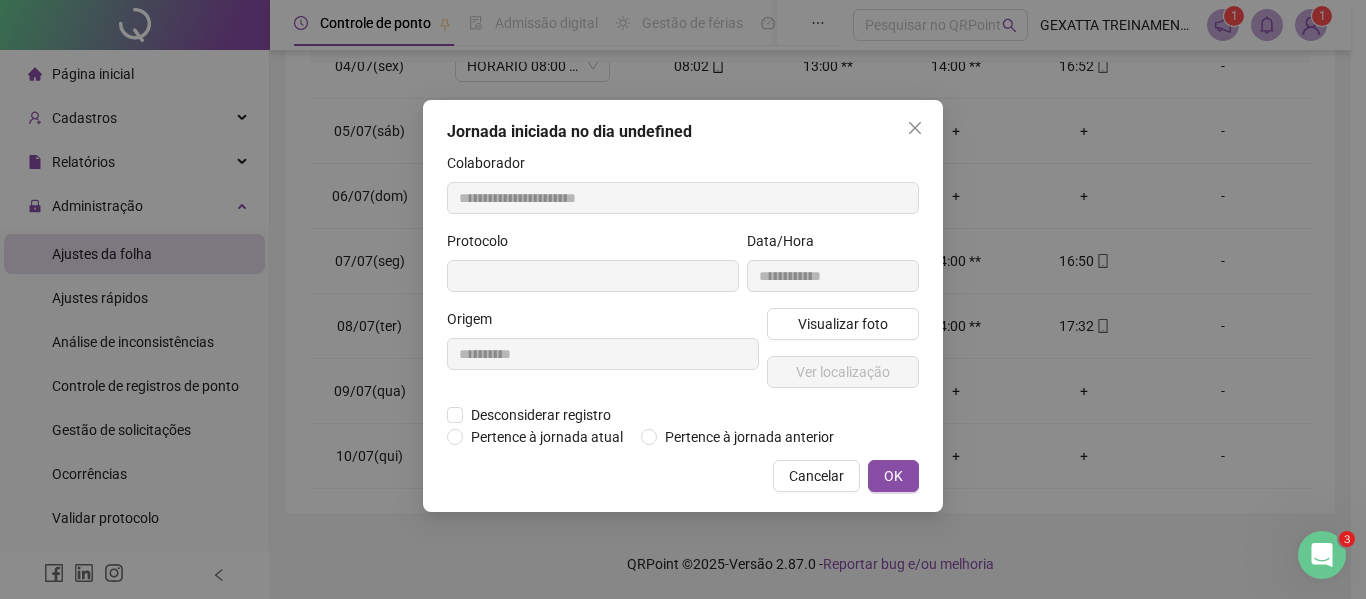 type on "**********" 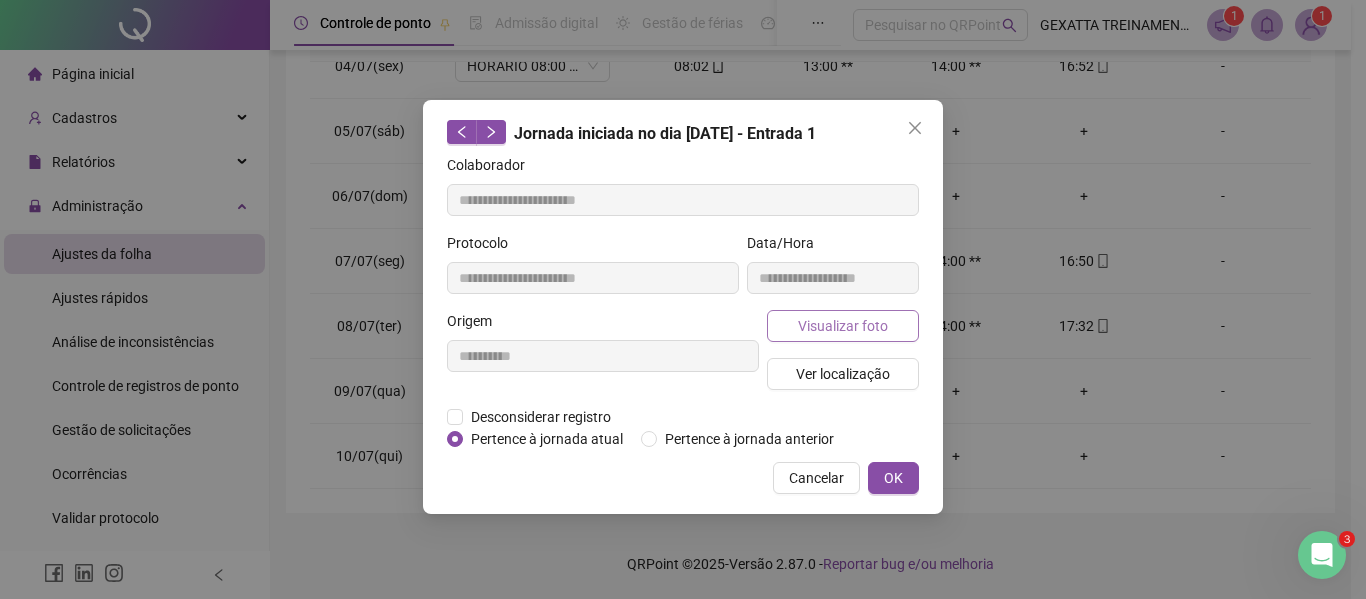 click on "Visualizar foto" at bounding box center [843, 326] 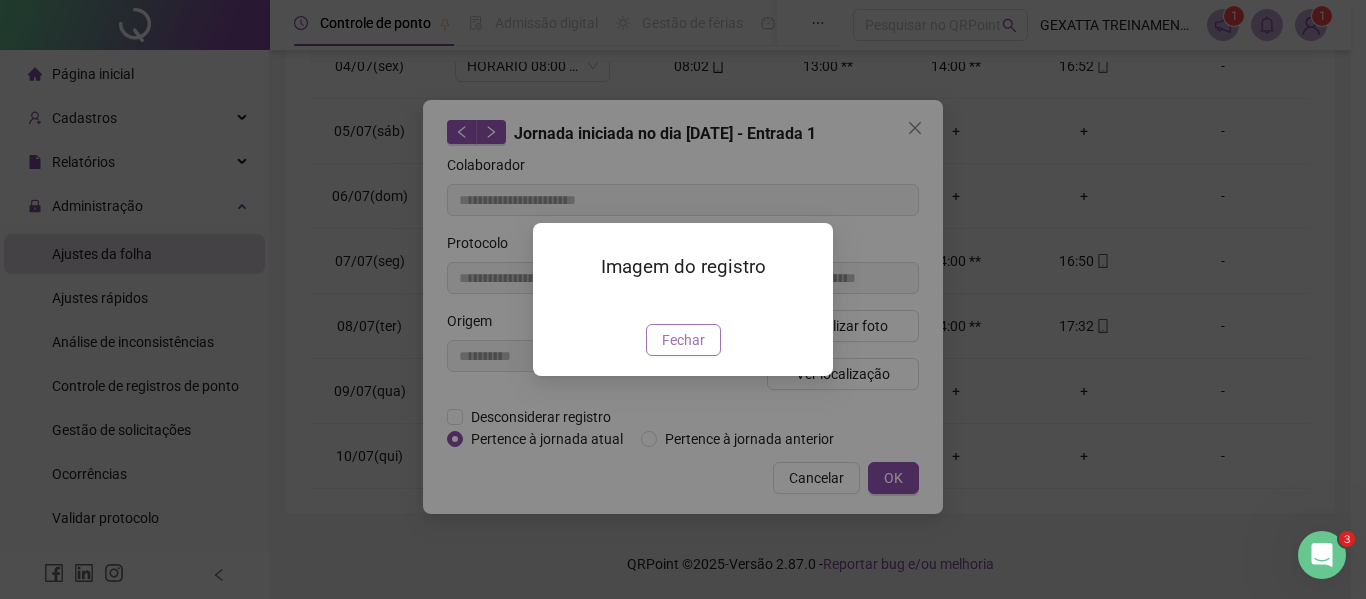 click on "Fechar" at bounding box center (683, 340) 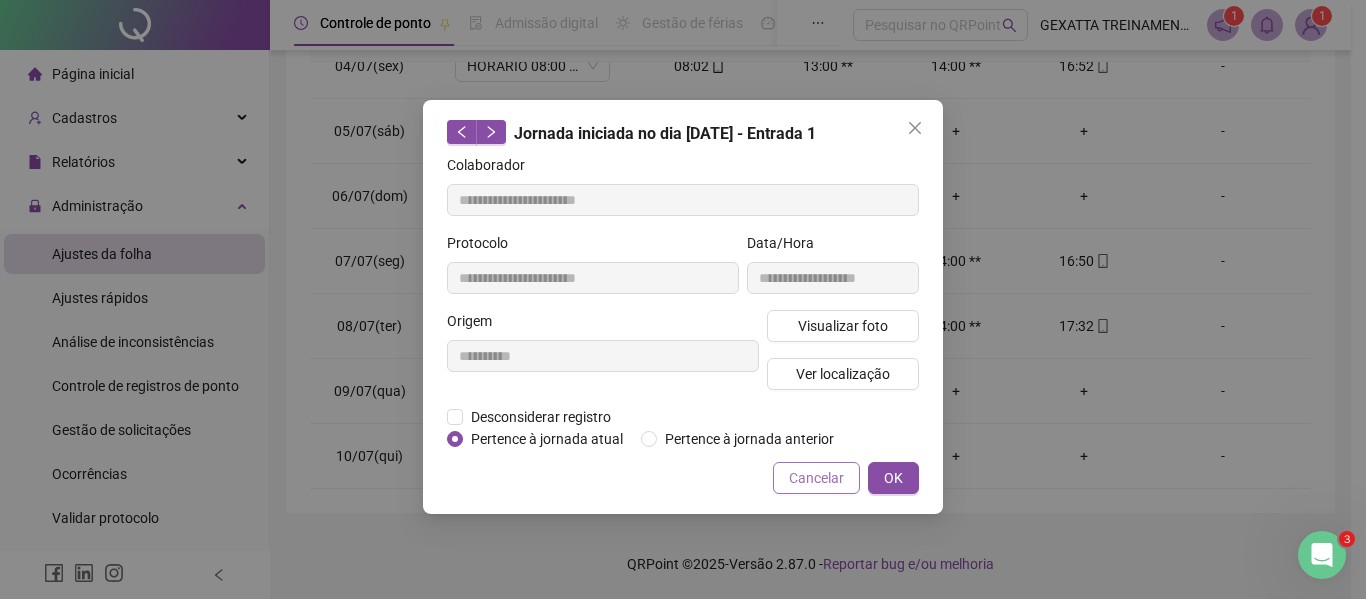 click on "Cancelar" at bounding box center [816, 478] 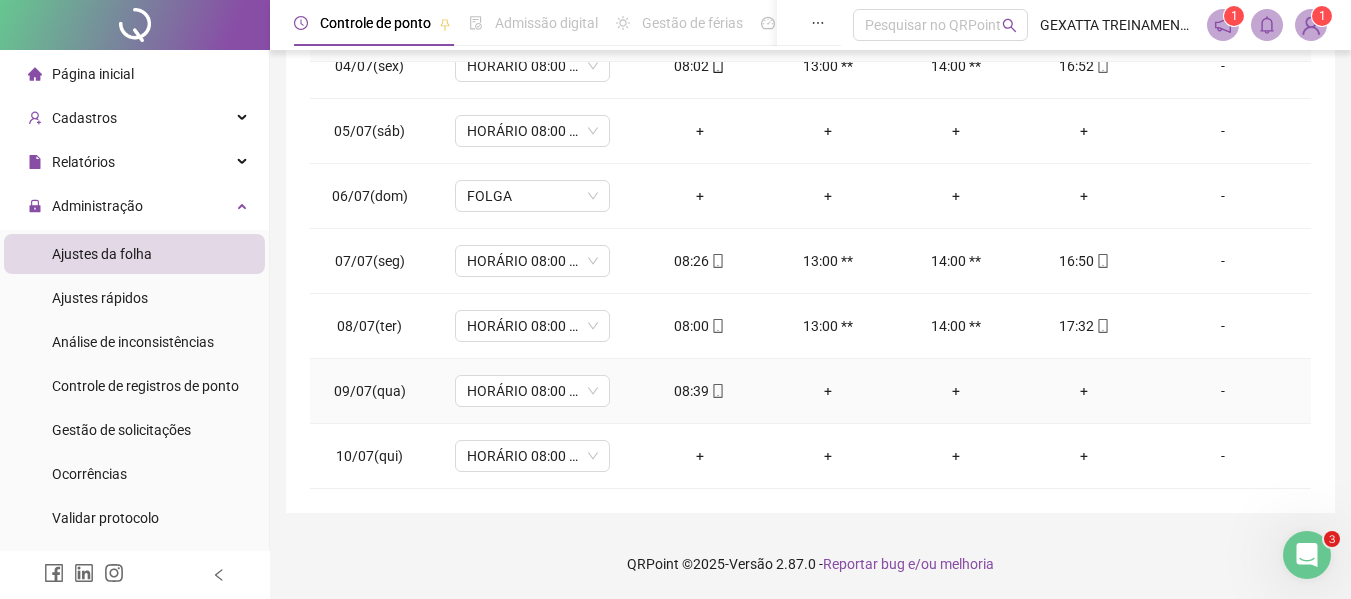 click on "08:39" at bounding box center [700, 391] 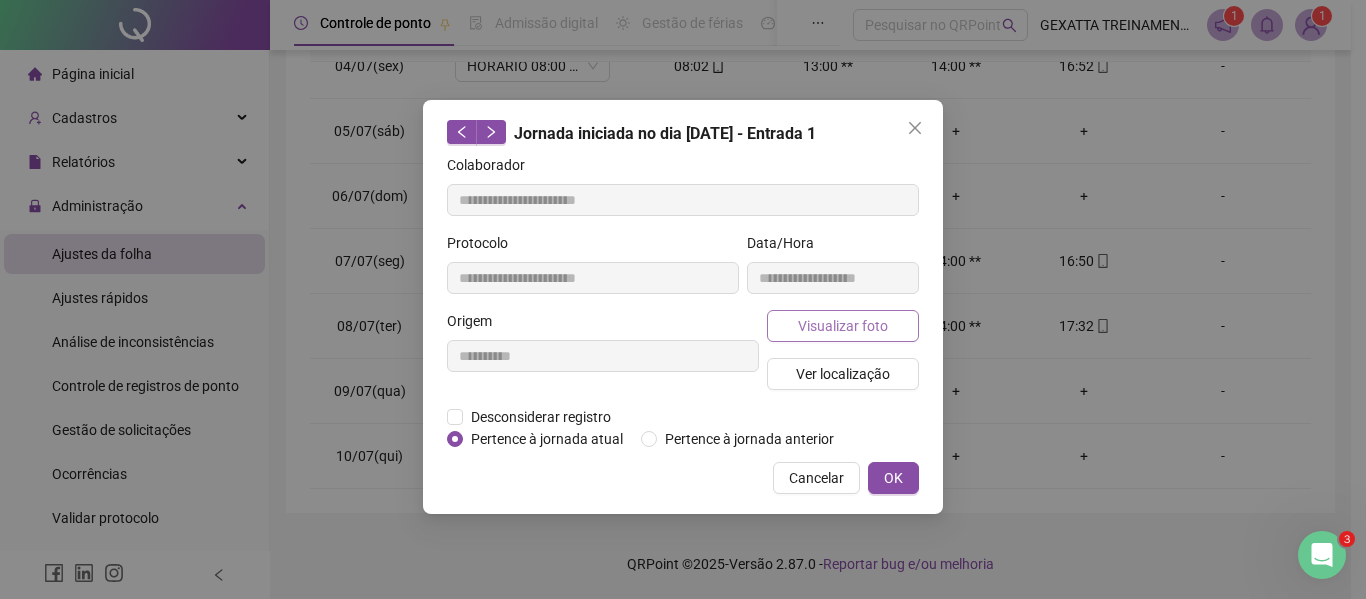 click on "Visualizar foto" at bounding box center [843, 326] 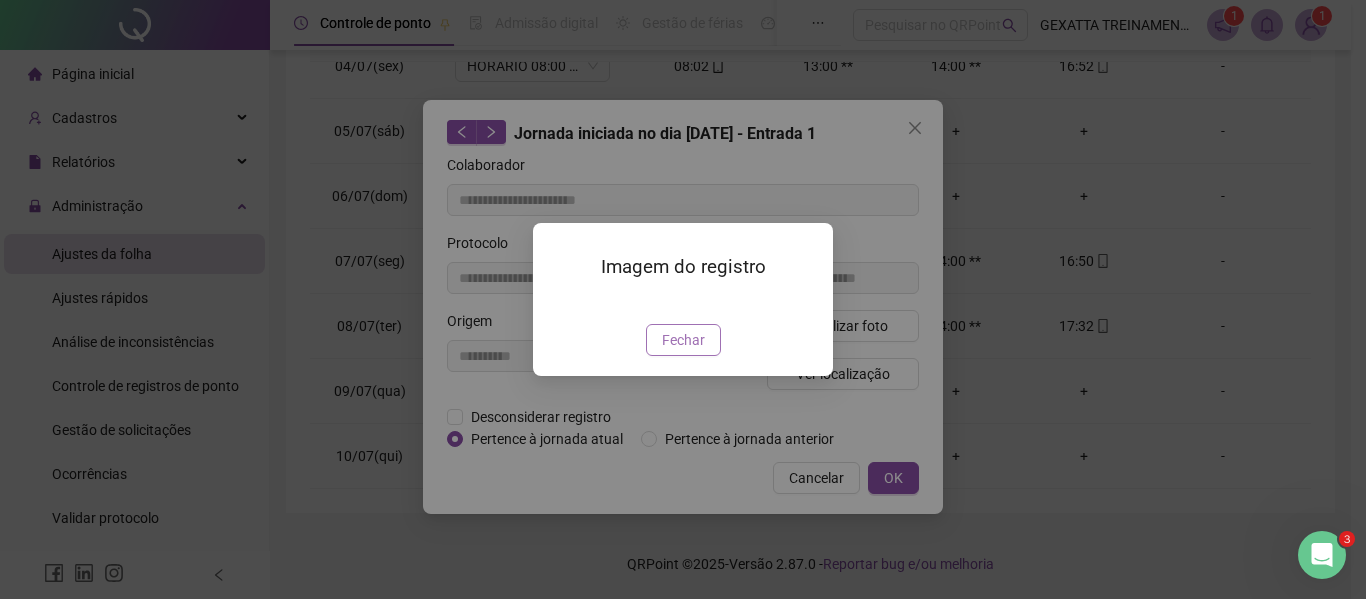 click on "Fechar" at bounding box center (683, 340) 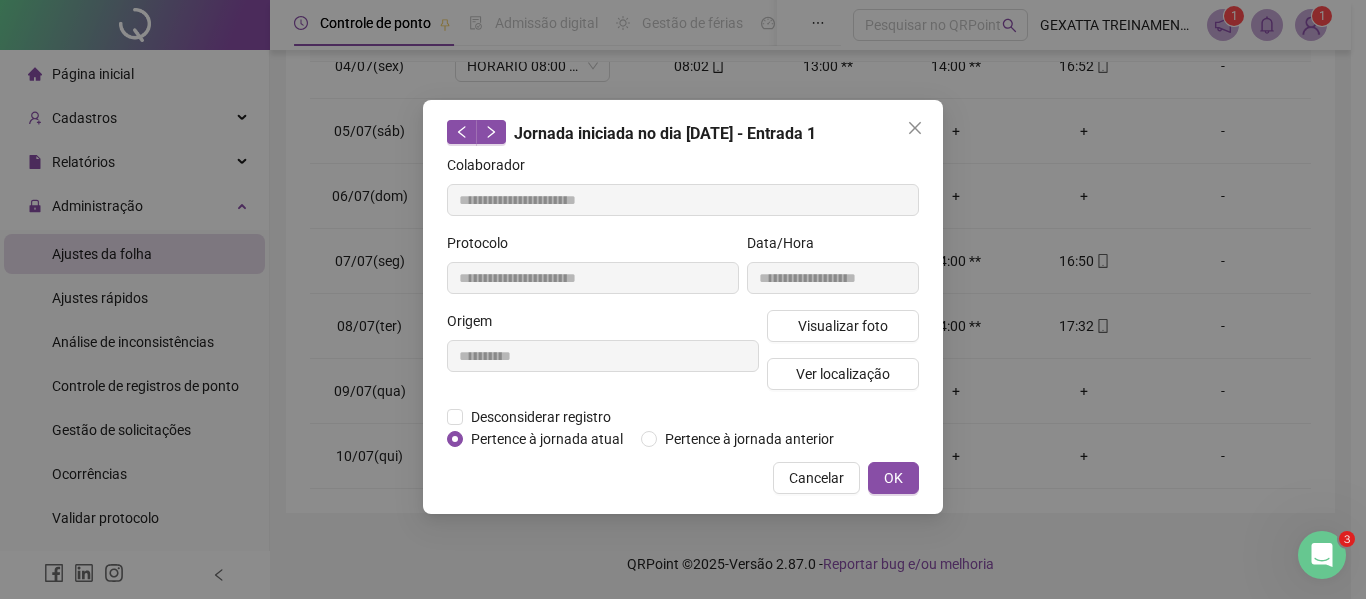 click on "Cancelar" at bounding box center [816, 478] 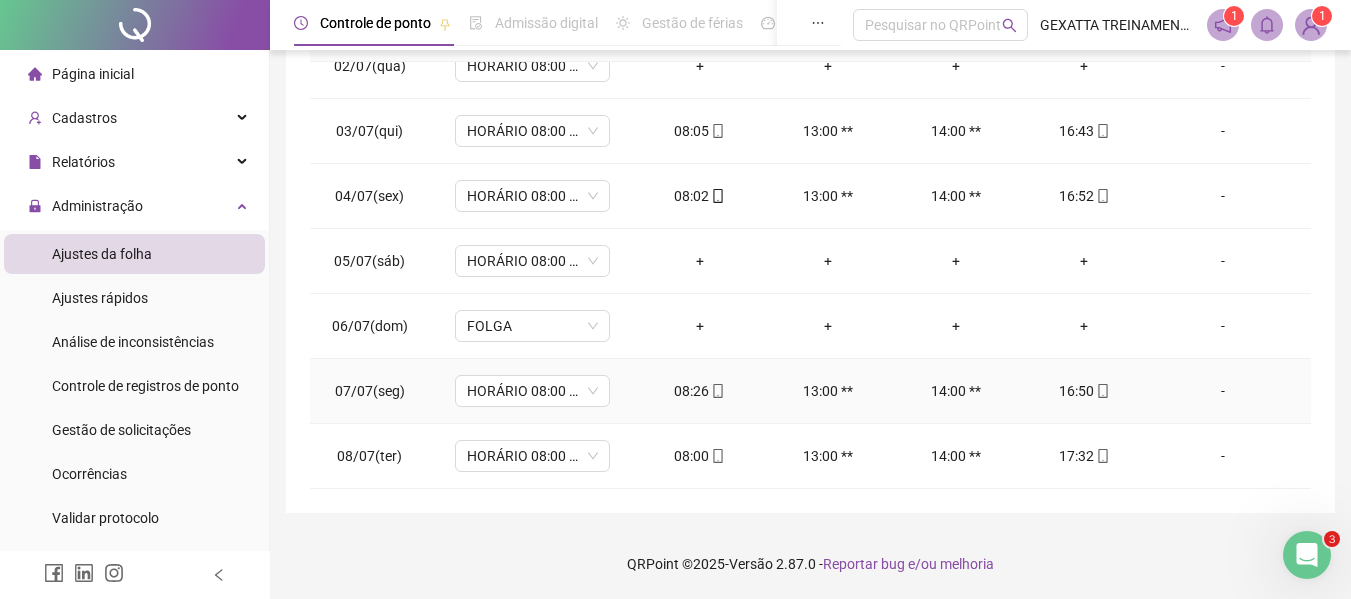 scroll, scrollTop: 0, scrollLeft: 0, axis: both 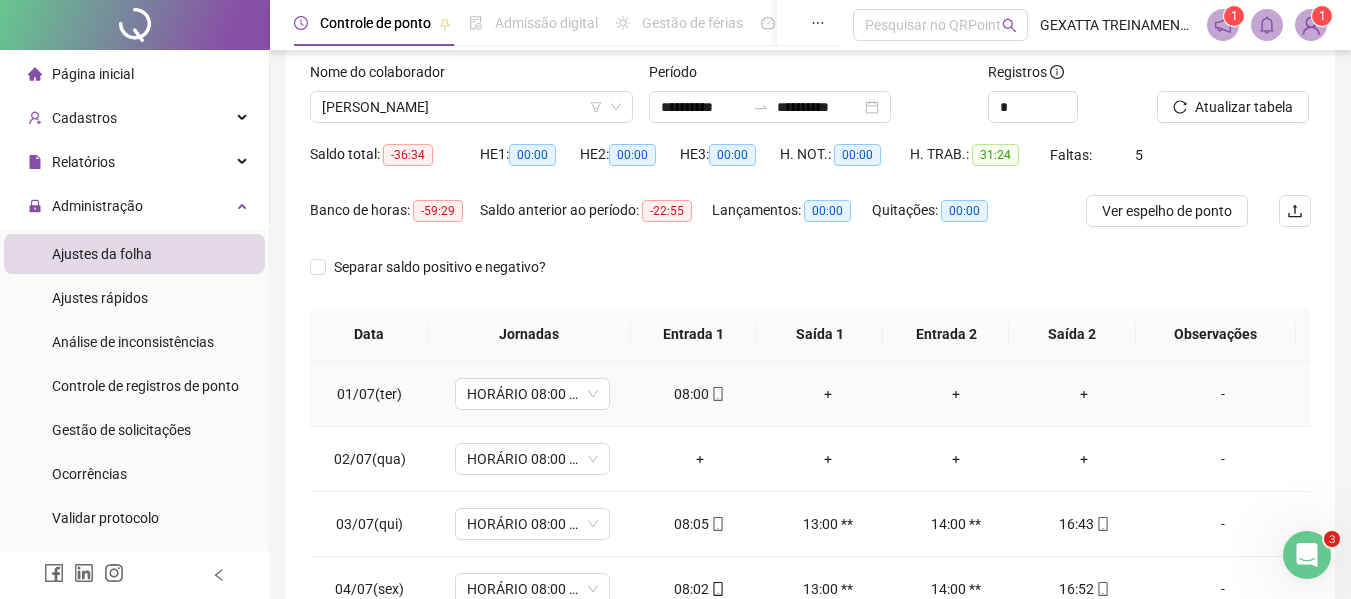 click on "08:00" at bounding box center [700, 394] 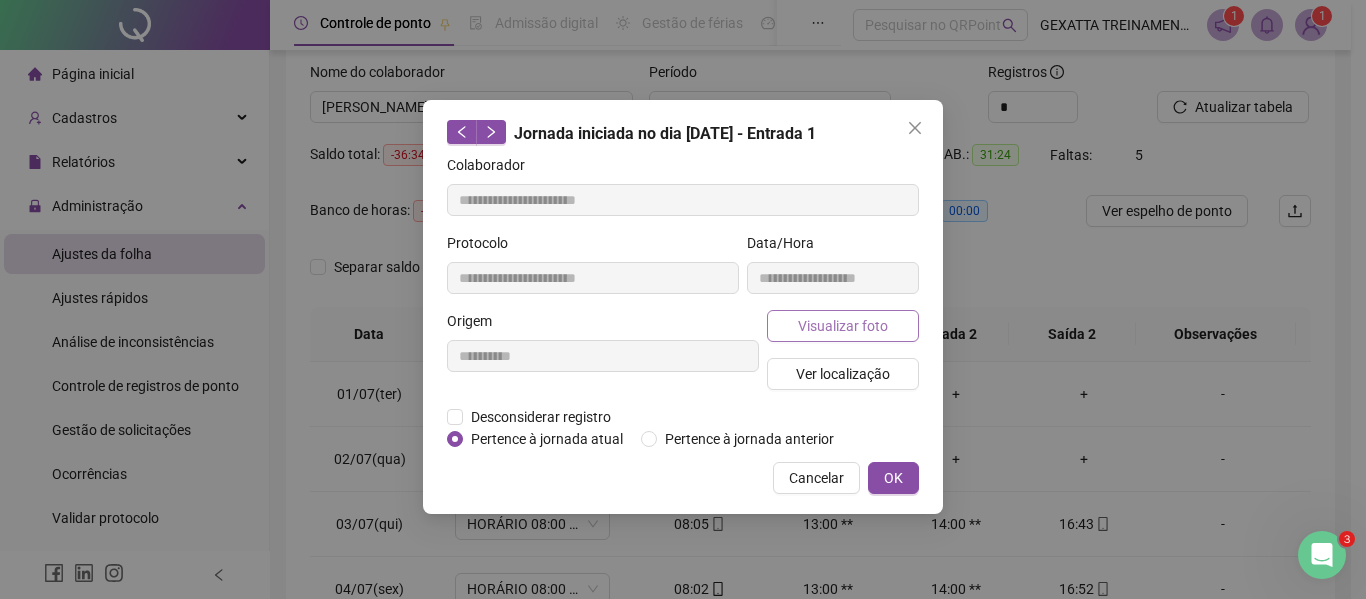 type on "**********" 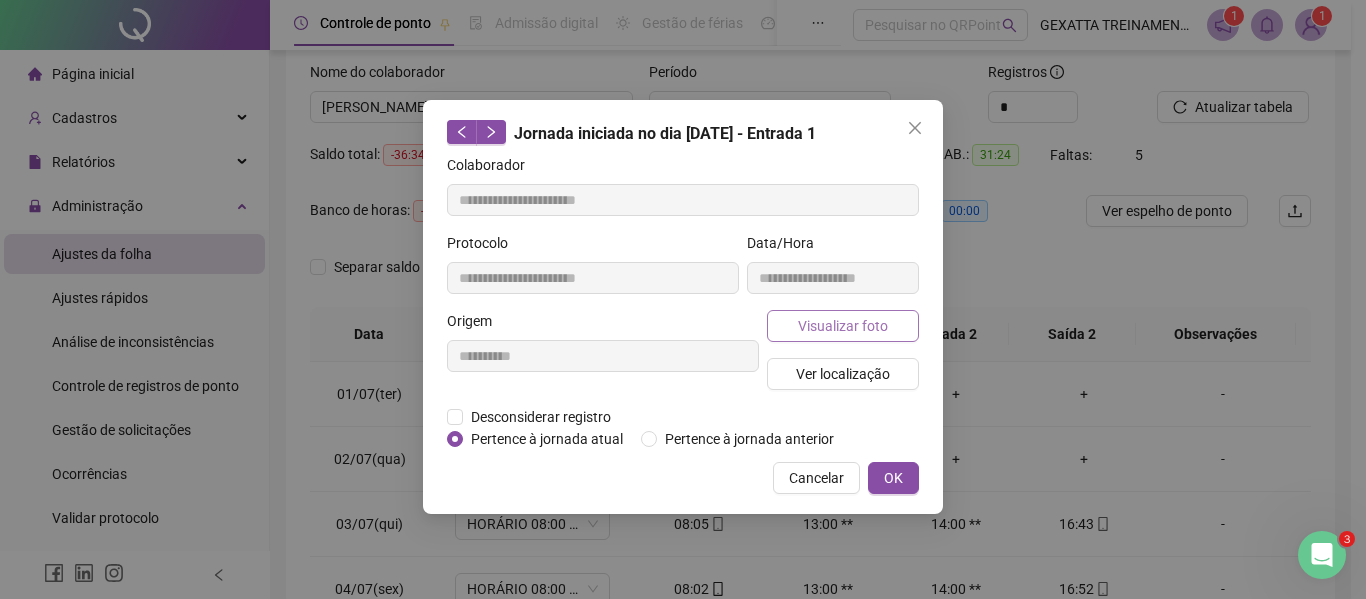 click on "Visualizar foto" at bounding box center [843, 326] 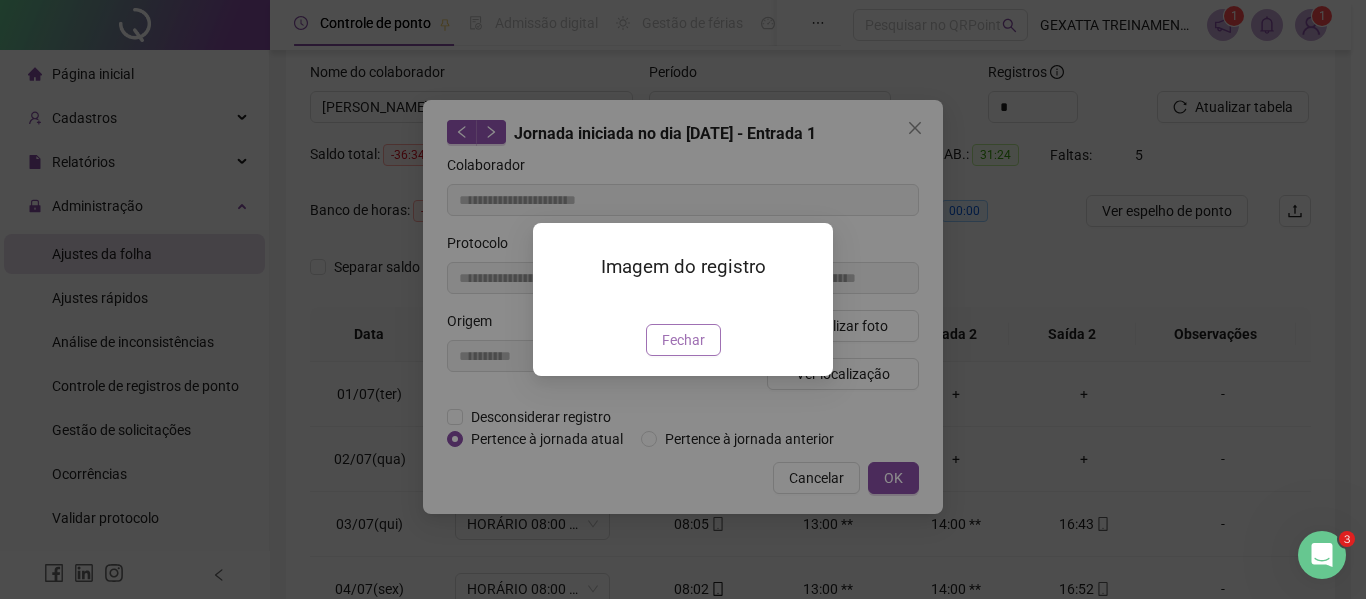click on "Fechar" at bounding box center [683, 340] 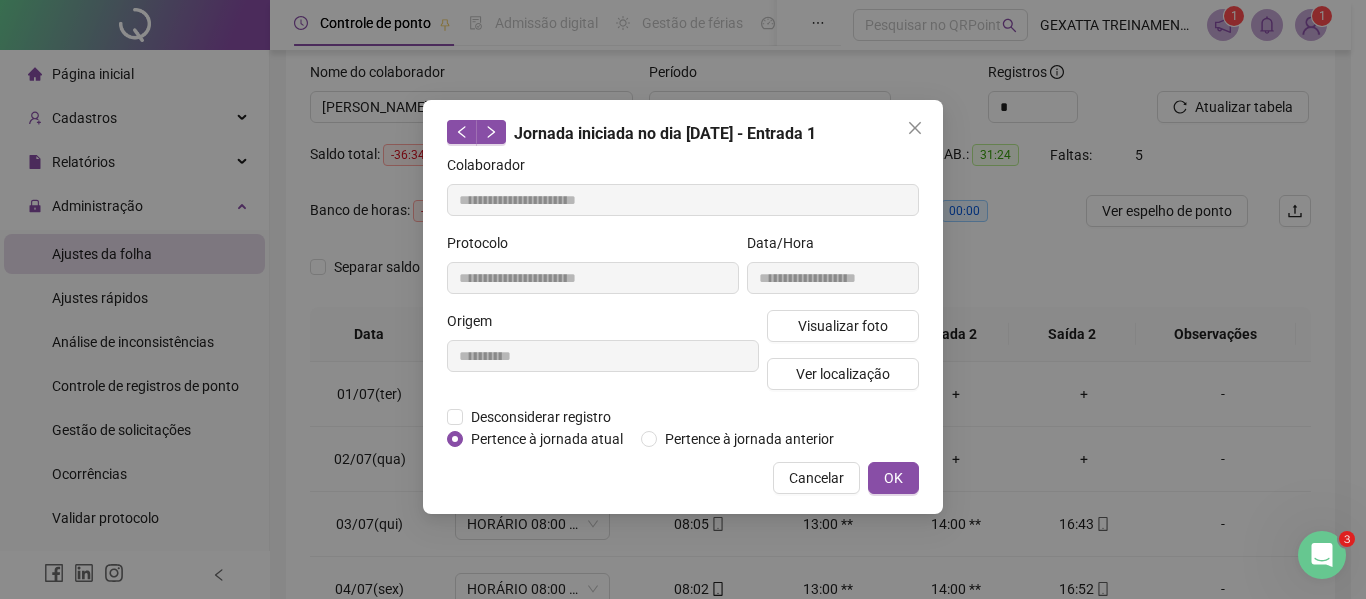 click on "Cancelar" at bounding box center [816, 478] 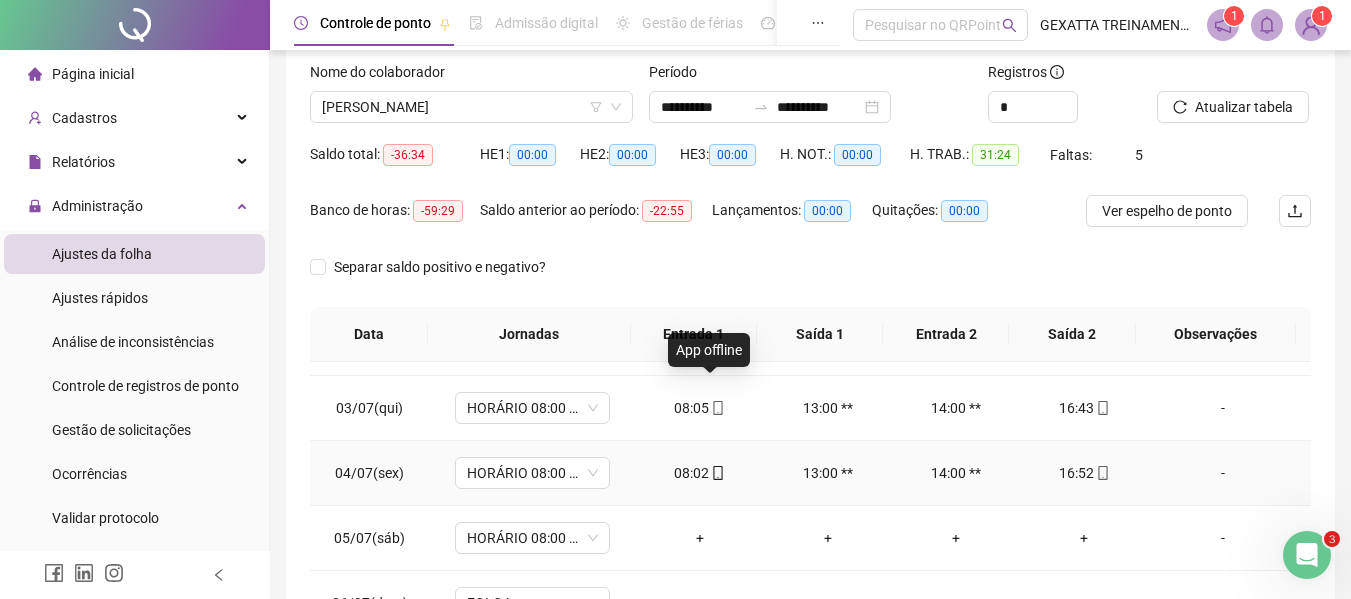 scroll, scrollTop: 0, scrollLeft: 0, axis: both 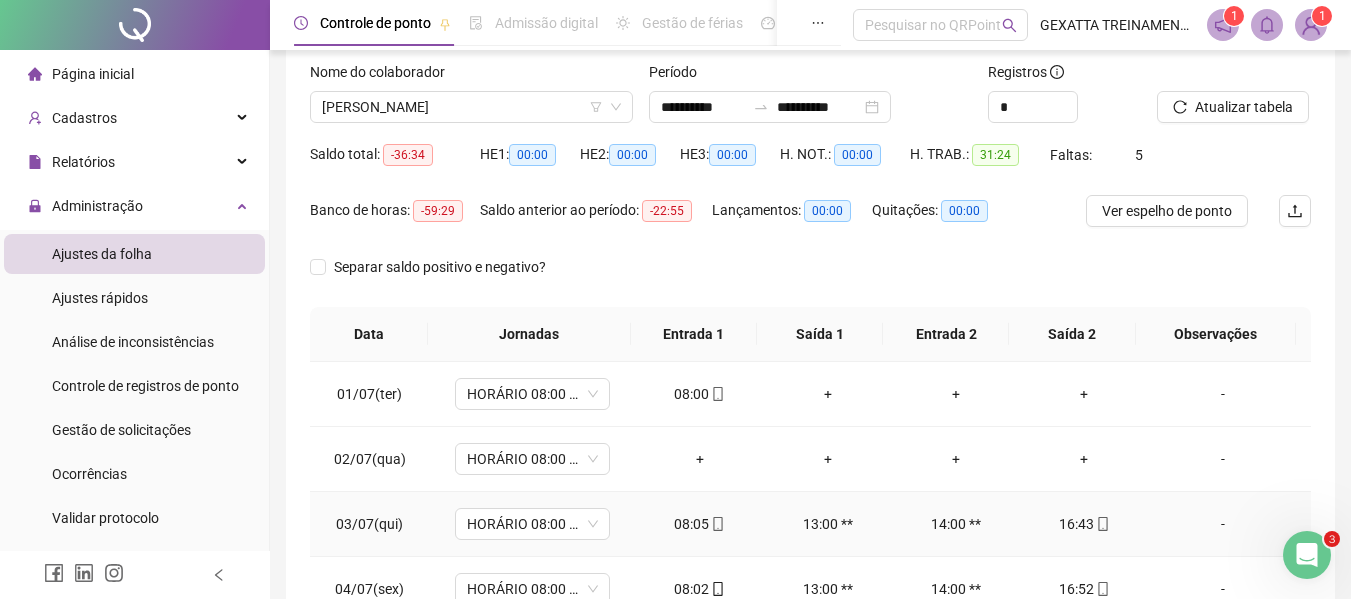 click on "08:05" at bounding box center [700, 524] 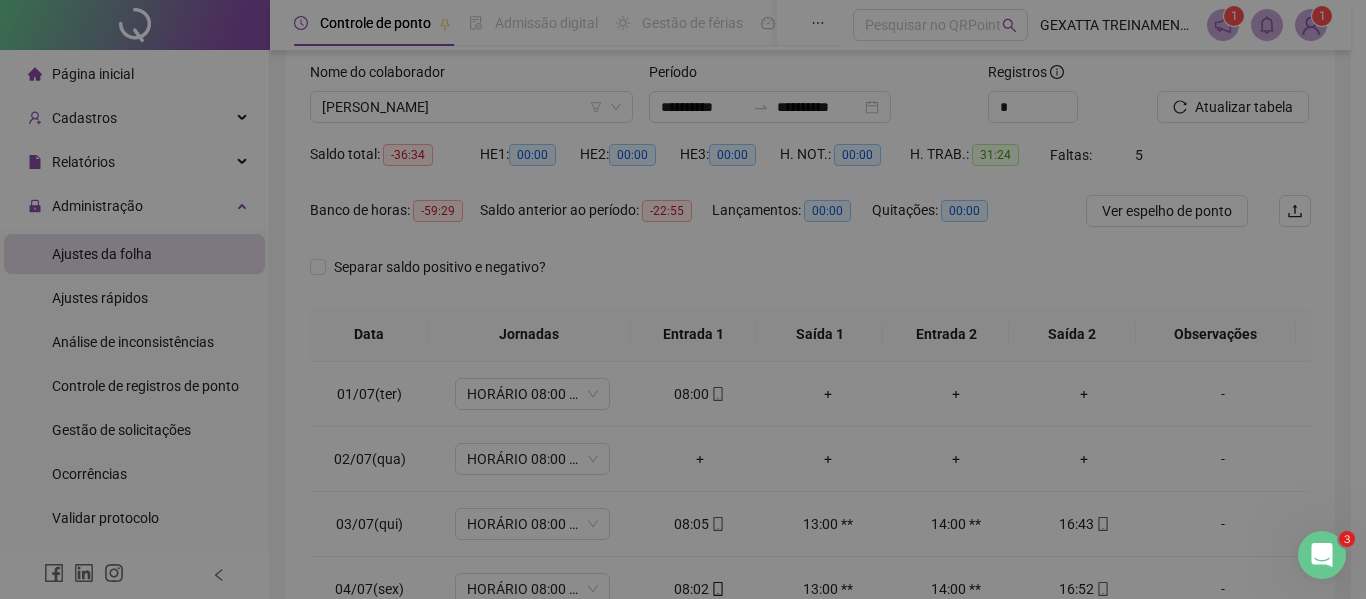 type on "**********" 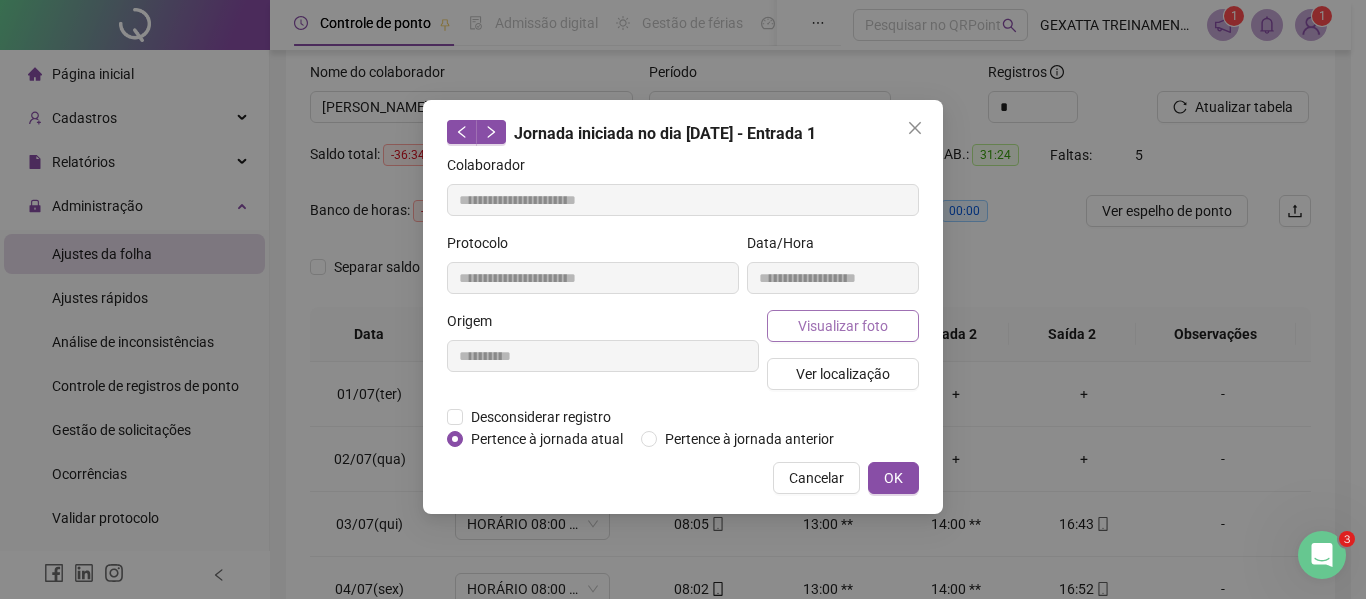 click on "Visualizar foto" at bounding box center (843, 326) 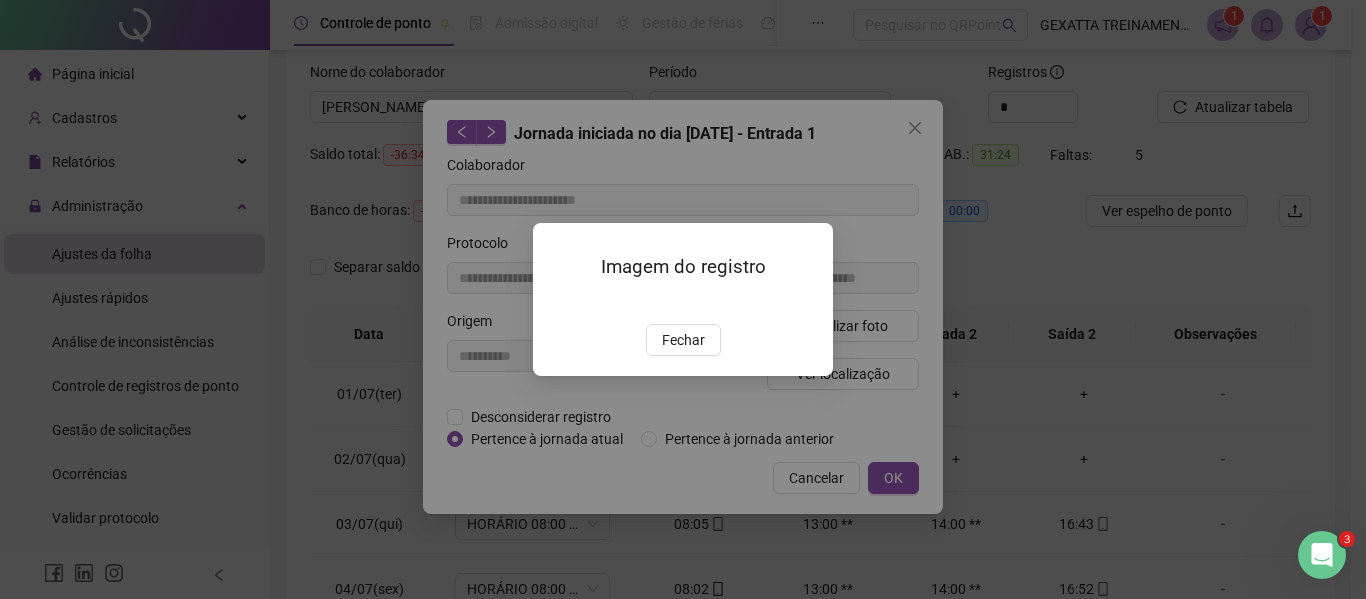 click at bounding box center (557, 303) 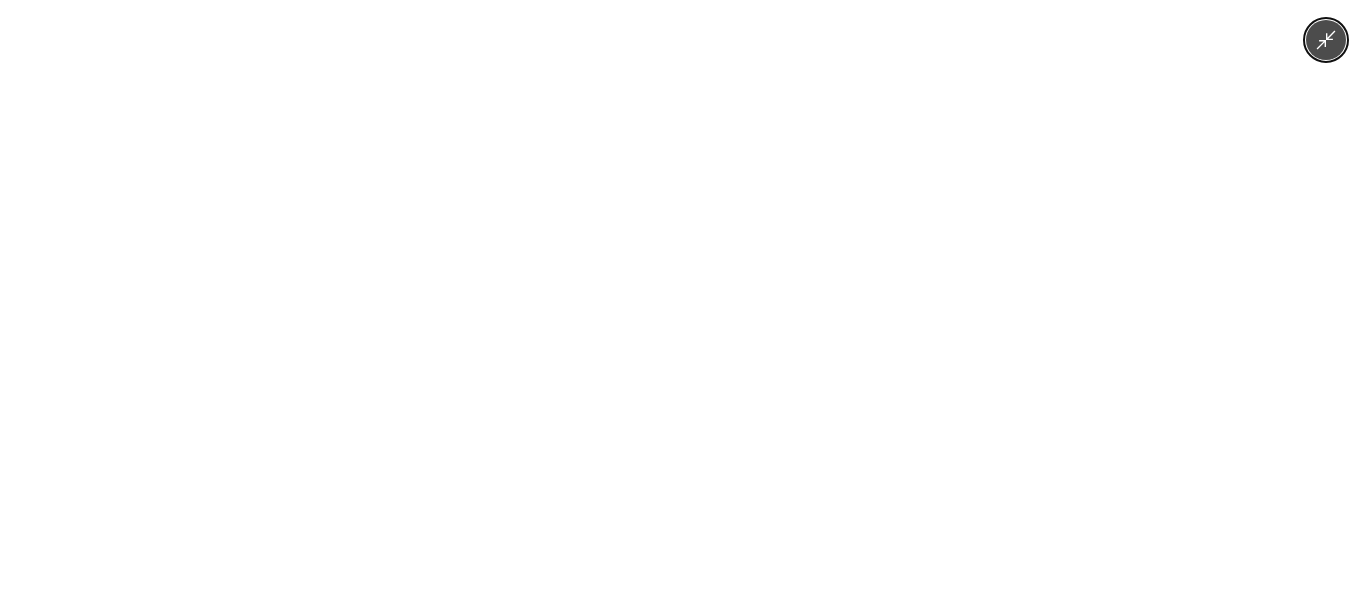 click at bounding box center (682, 299) 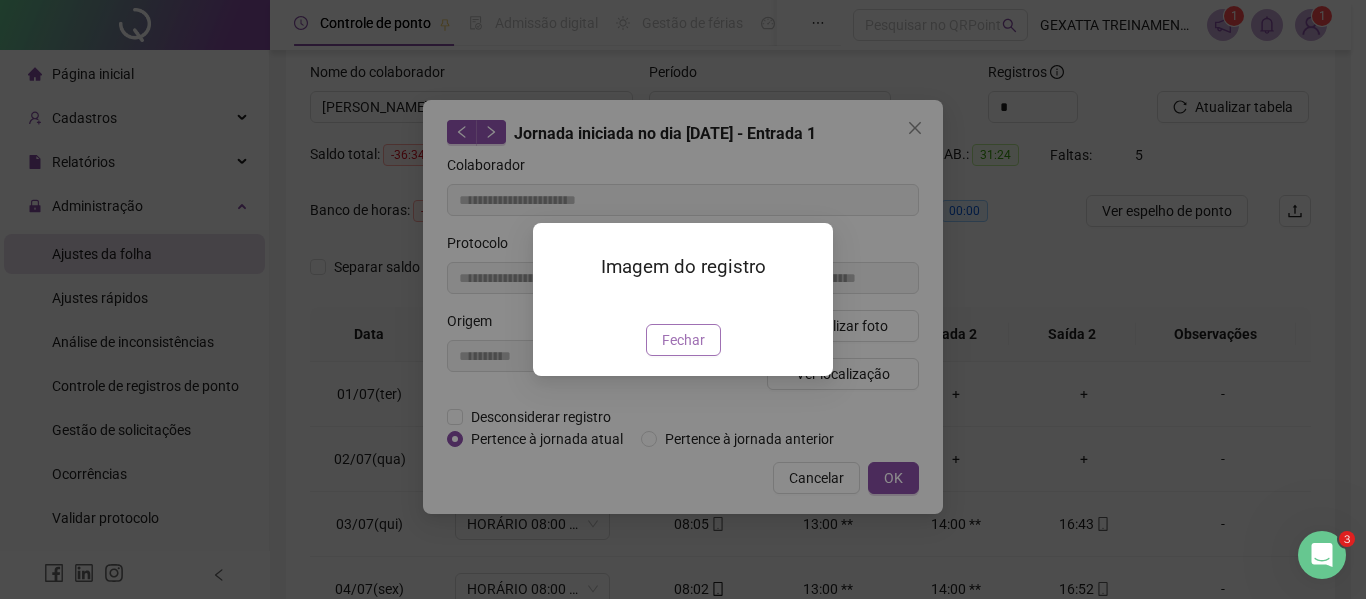 click on "Fechar" at bounding box center (683, 340) 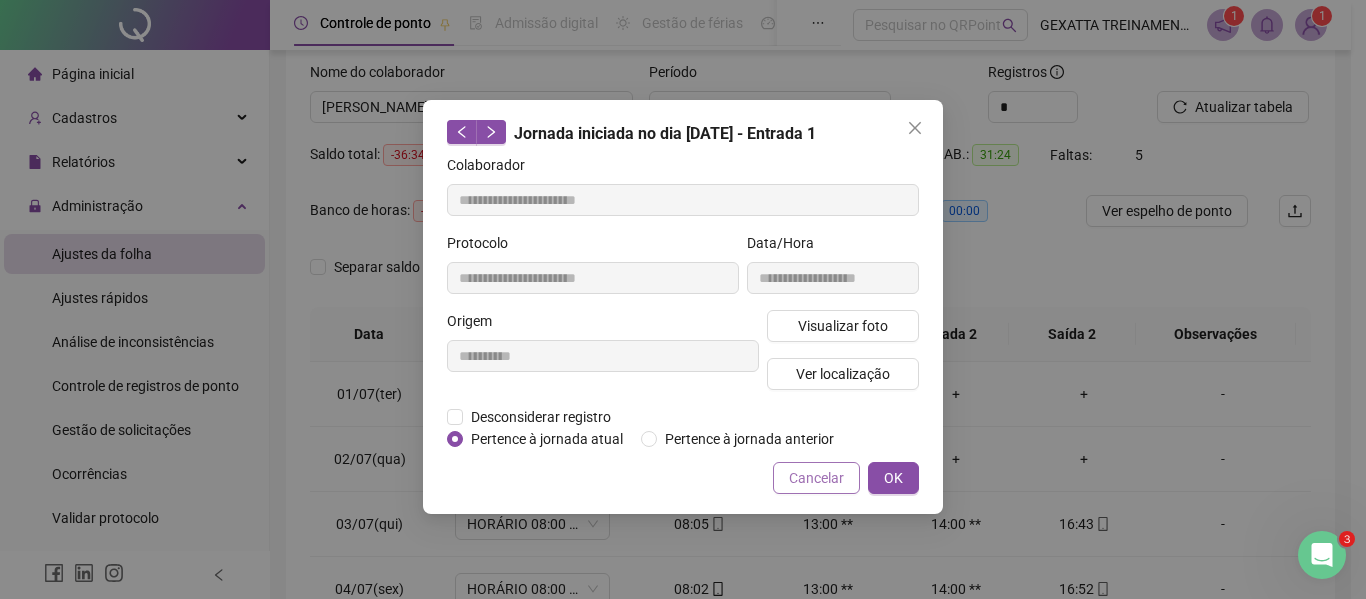click on "Cancelar" at bounding box center (816, 478) 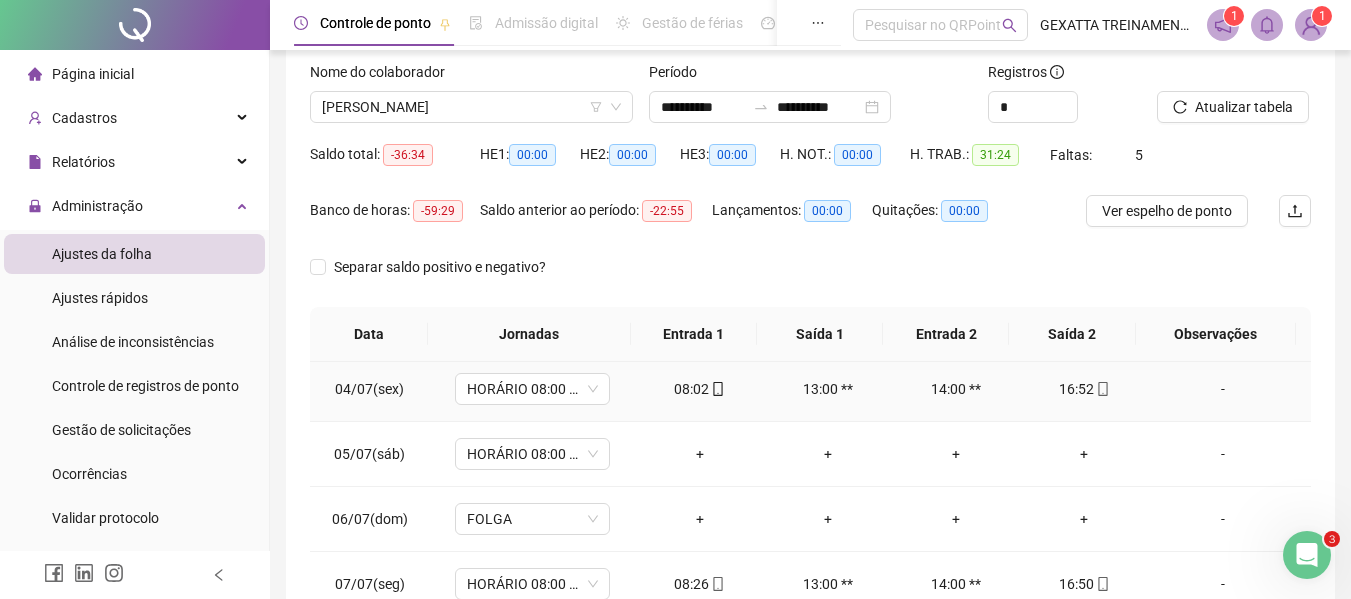 scroll, scrollTop: 100, scrollLeft: 0, axis: vertical 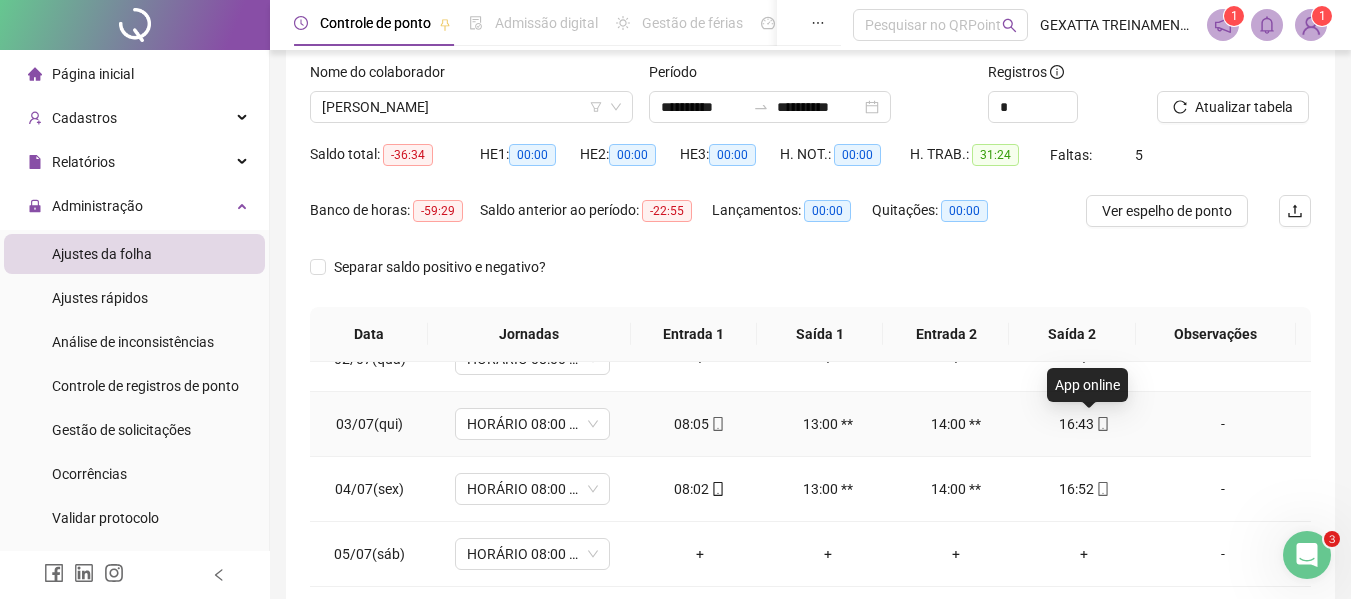 click on "16:43" at bounding box center [1084, 424] 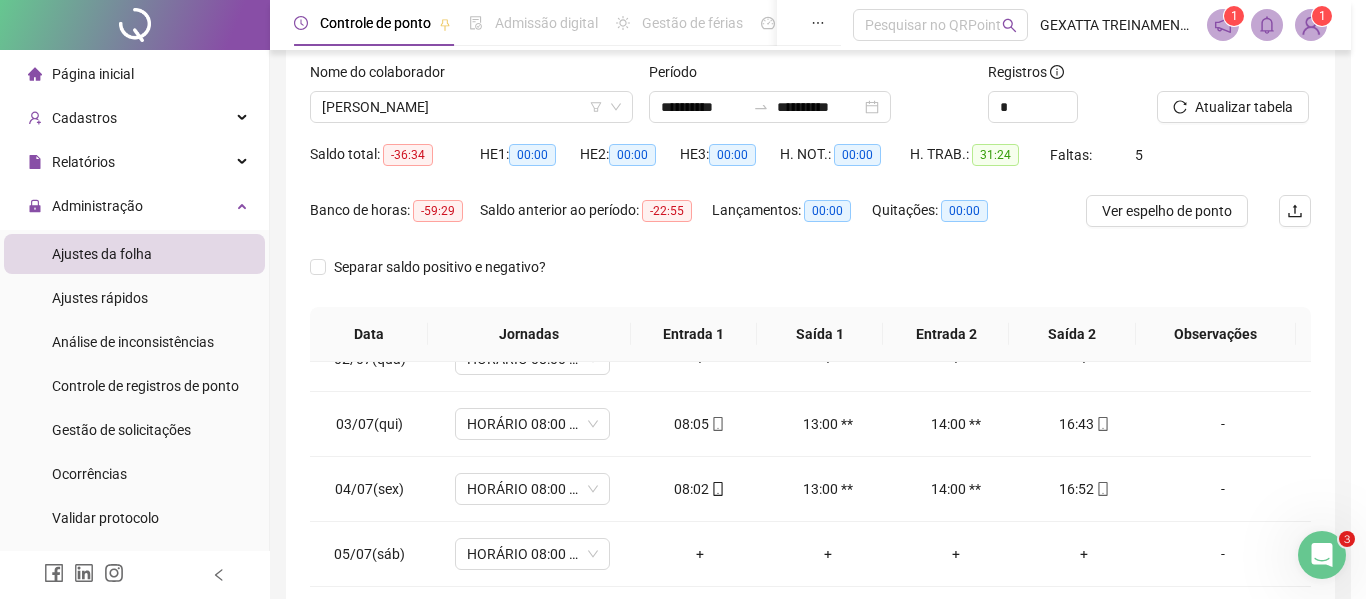 type on "**********" 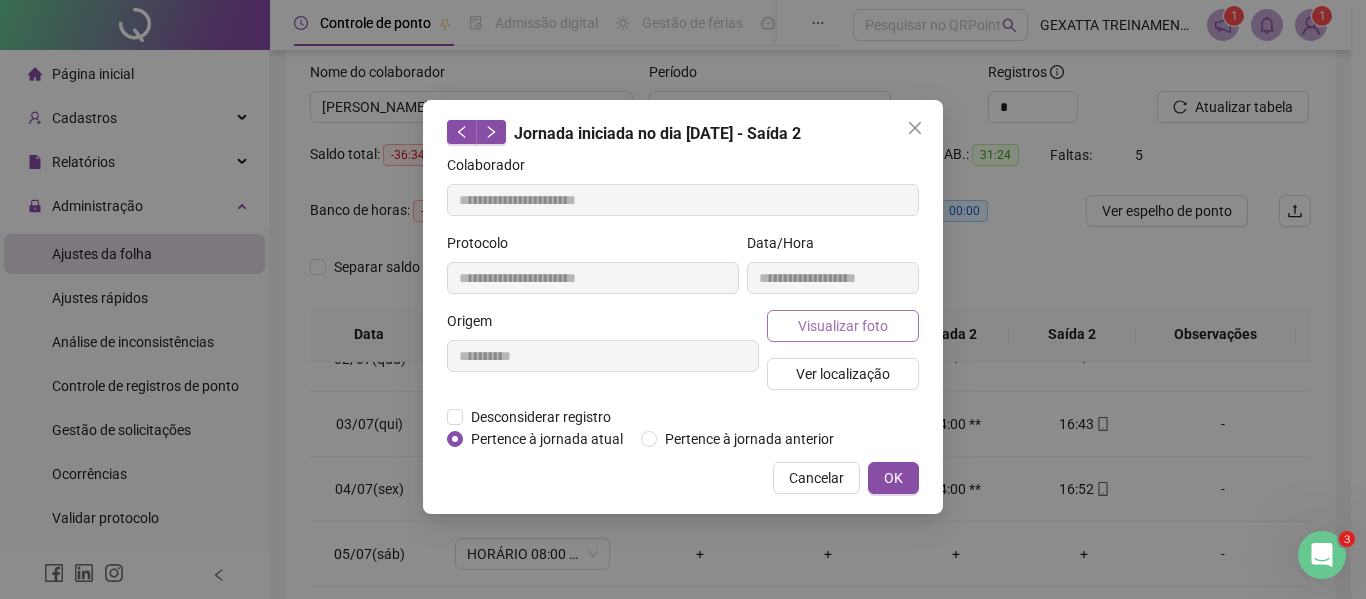 click on "Visualizar foto" at bounding box center (843, 326) 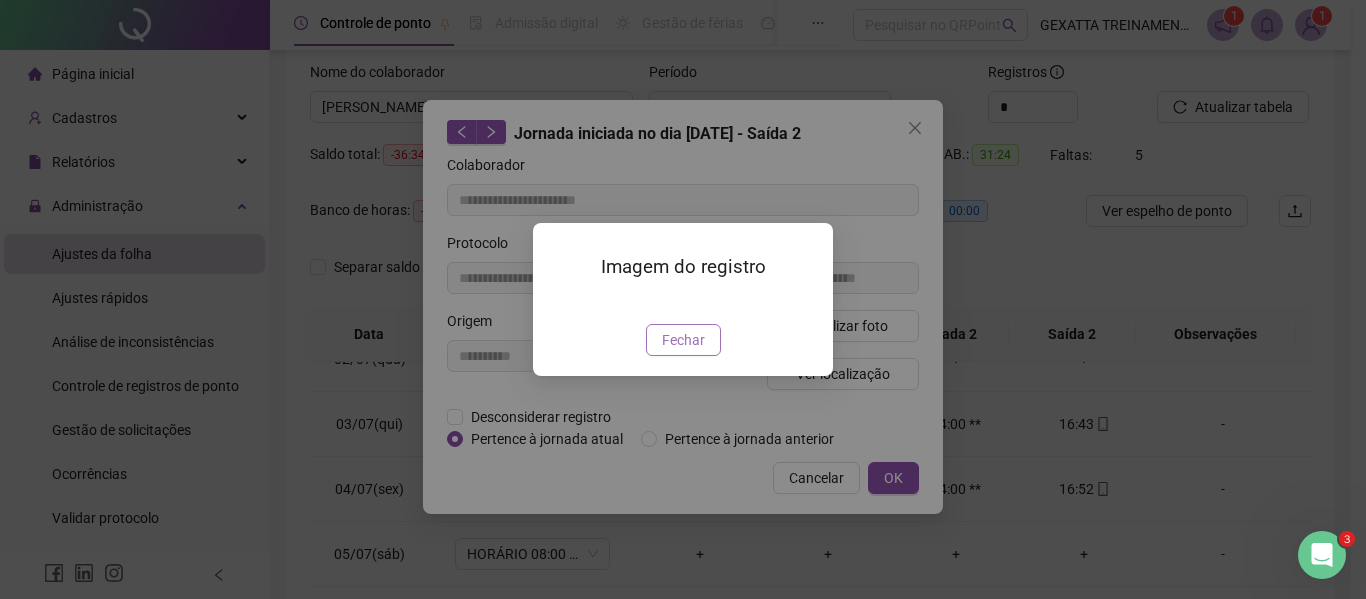 click on "Fechar" at bounding box center [683, 340] 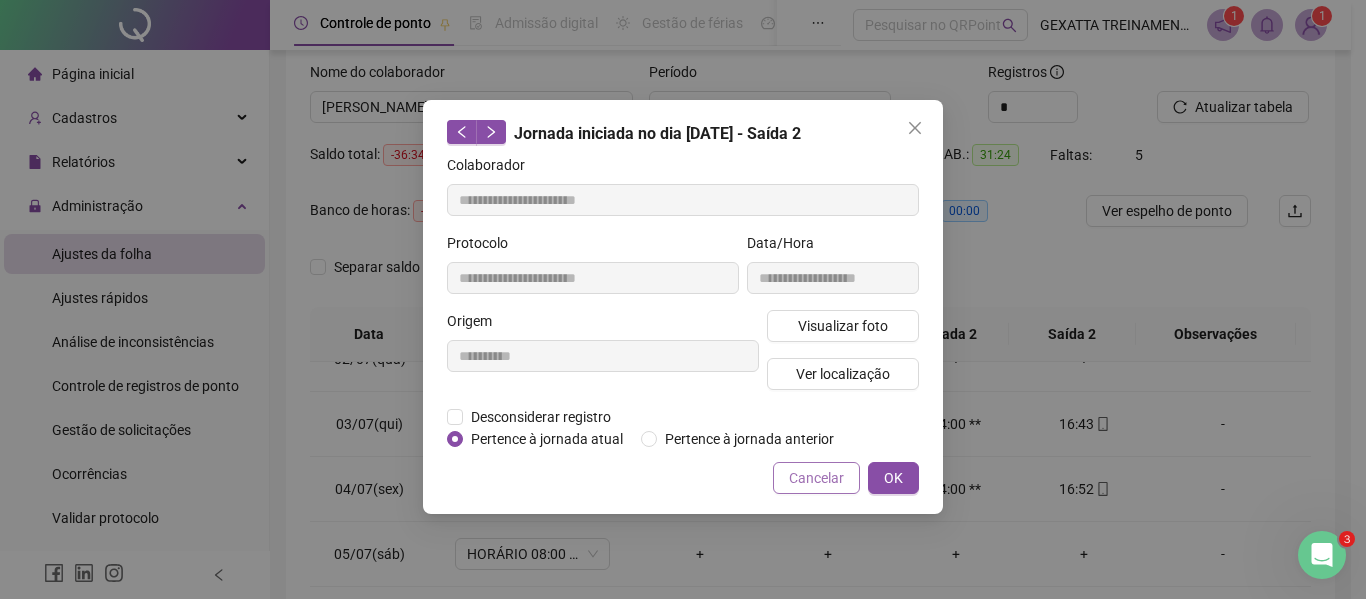 click on "Cancelar" at bounding box center [816, 478] 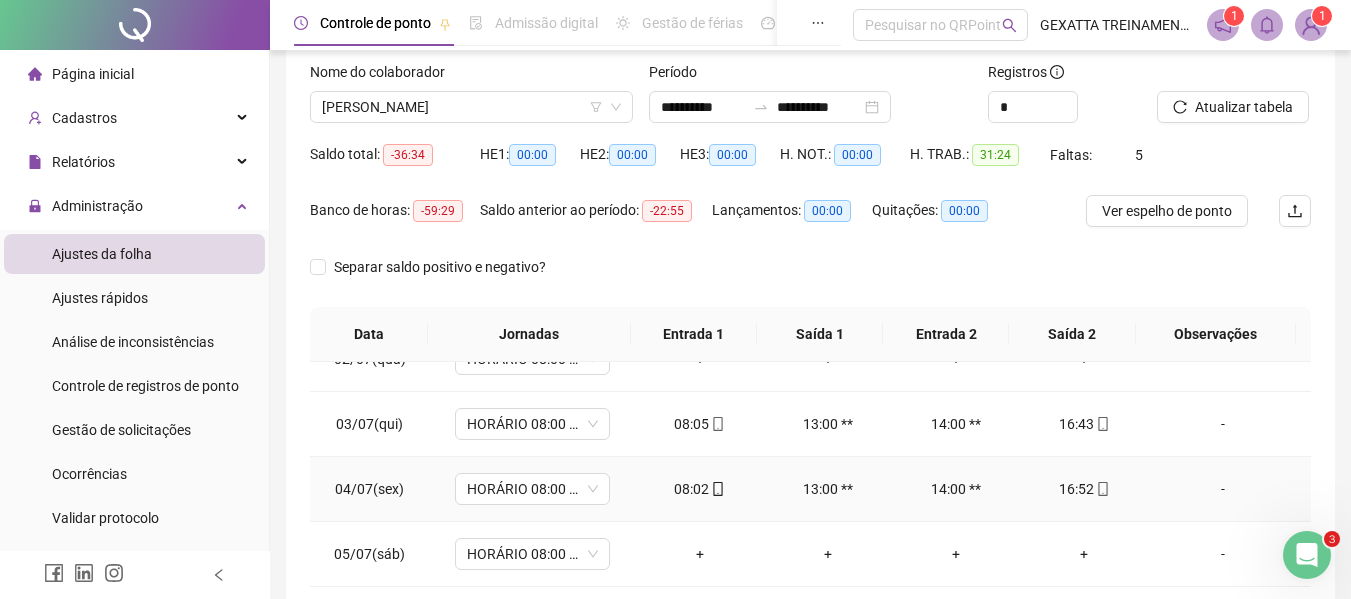 click on "16:52" at bounding box center [1084, 489] 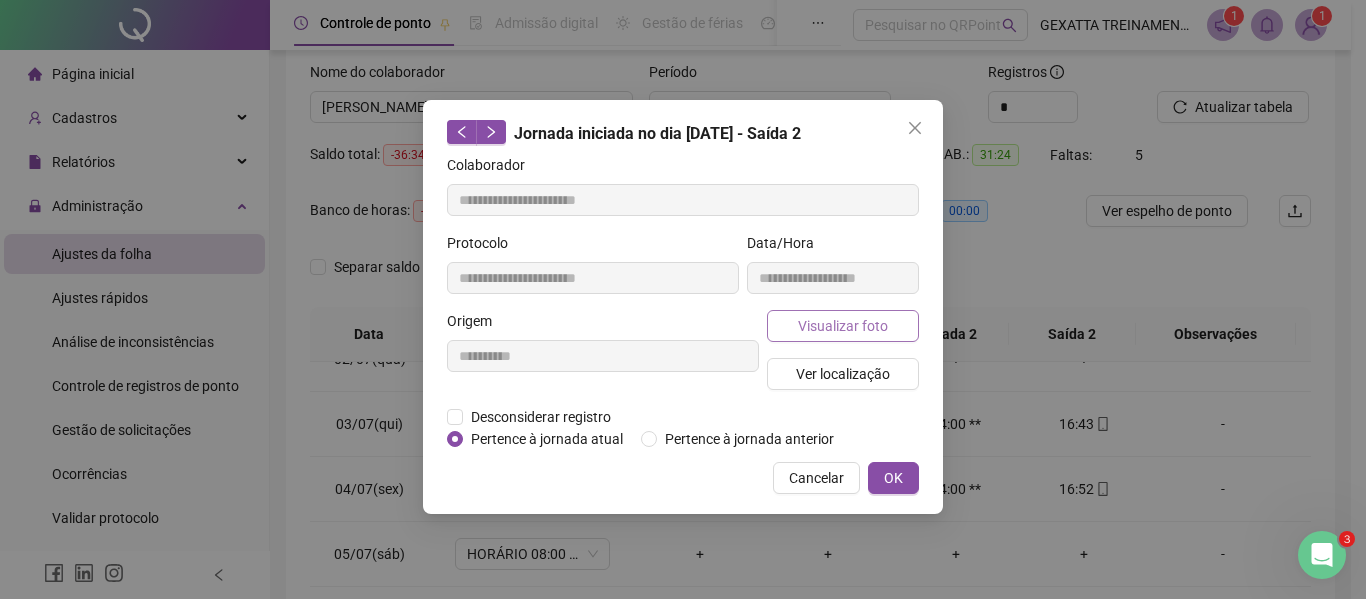 click on "Visualizar foto" at bounding box center (843, 326) 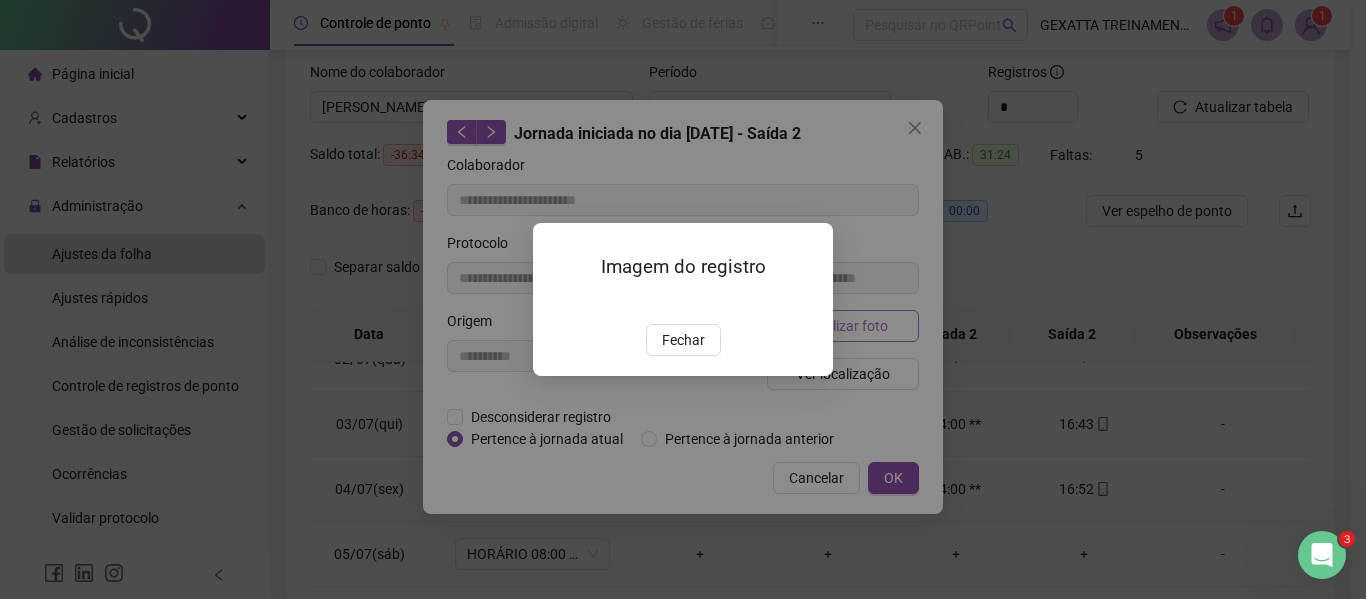 type on "**********" 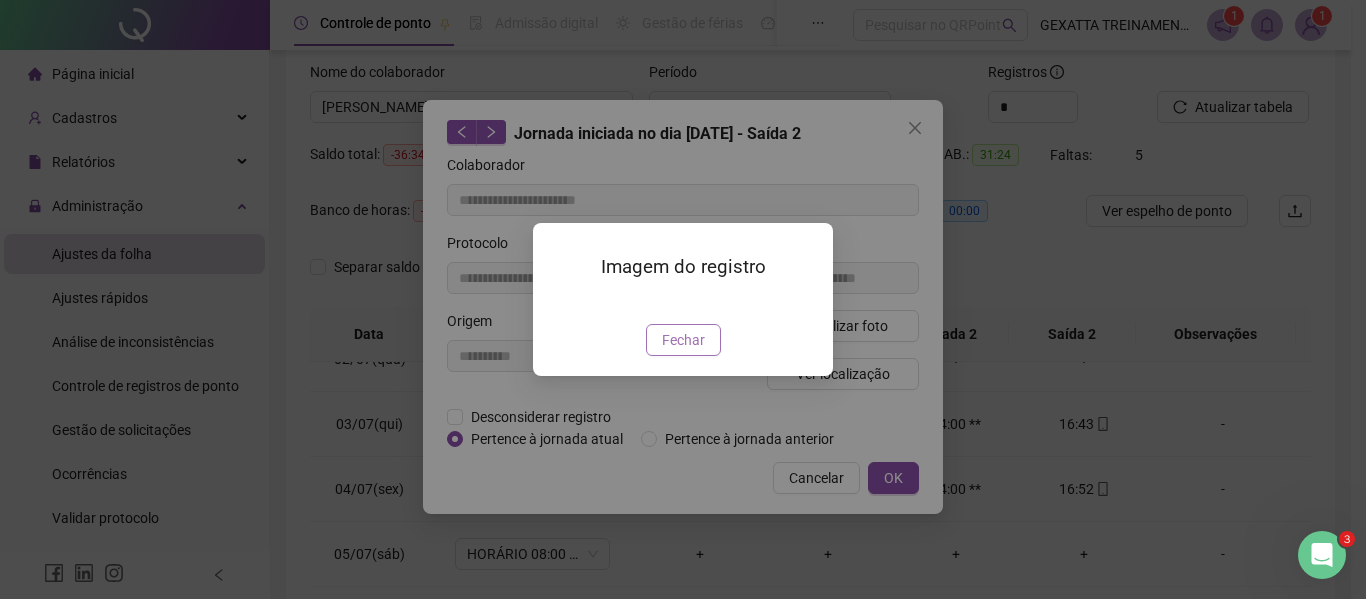 click on "Fechar" at bounding box center (683, 340) 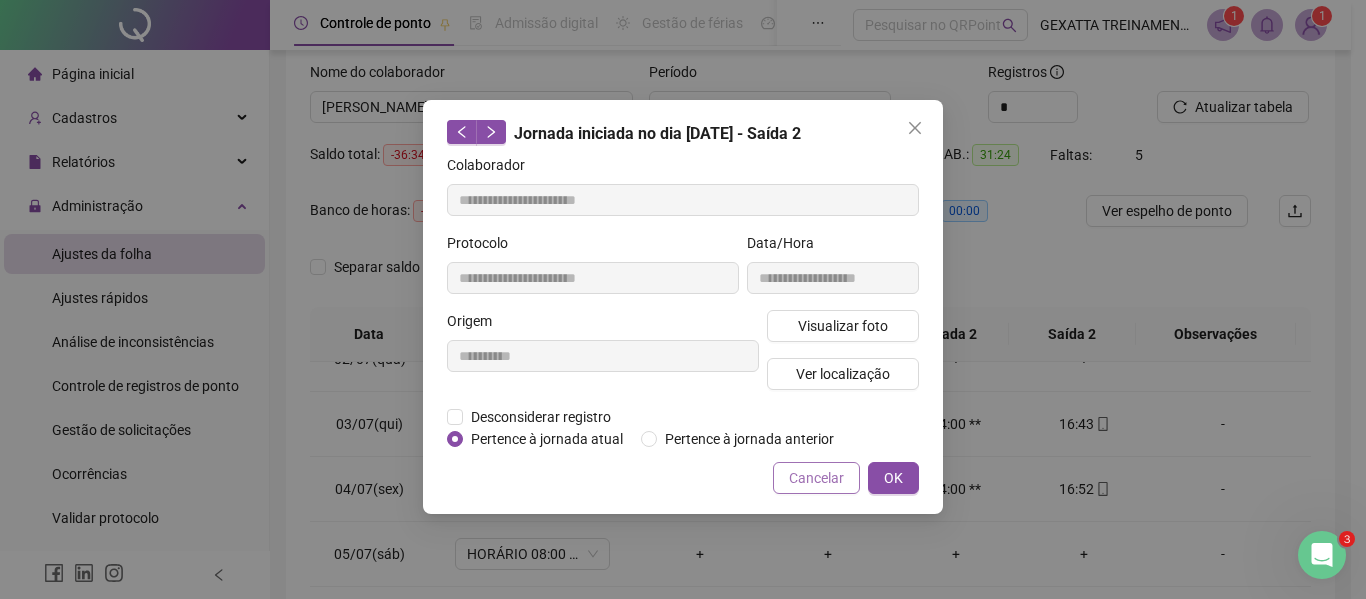 click on "Cancelar" at bounding box center (816, 478) 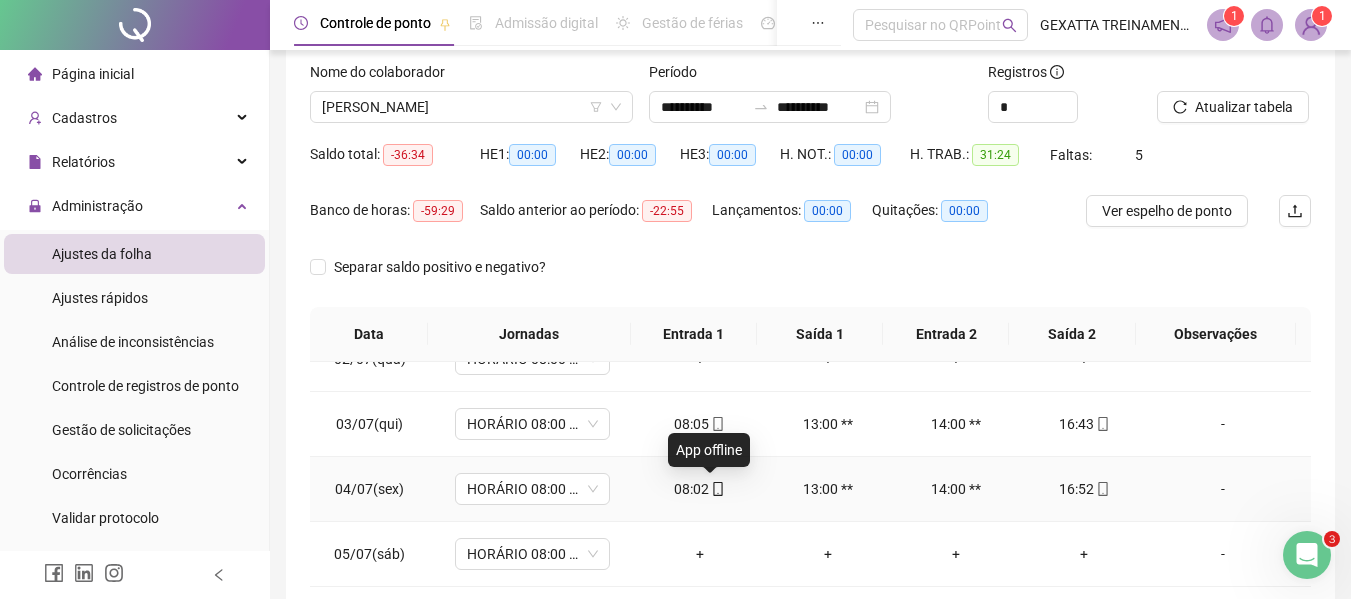 click on "08:02" at bounding box center [700, 489] 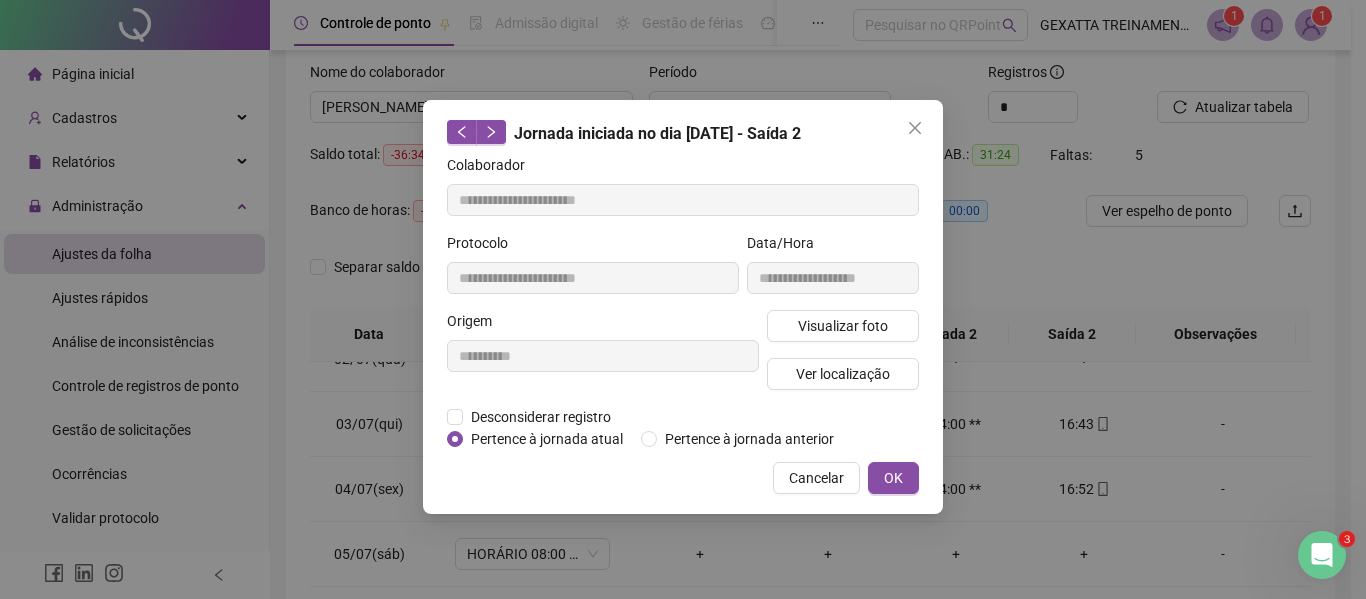 type on "**********" 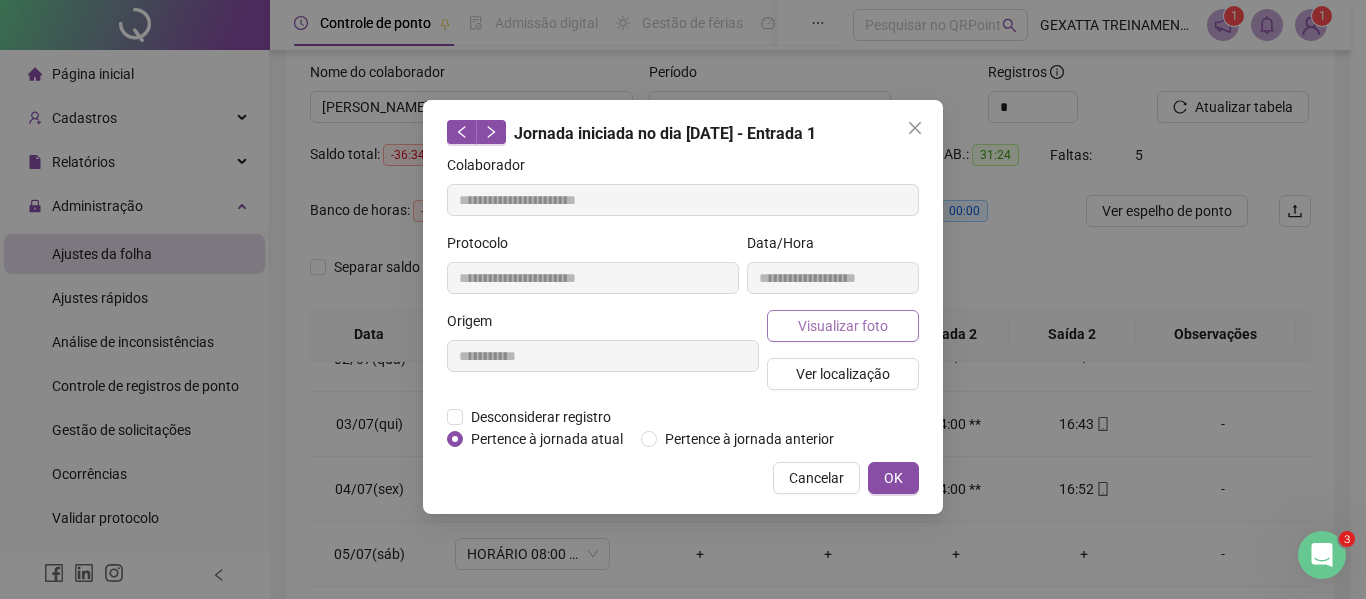 click on "Visualizar foto" at bounding box center [843, 326] 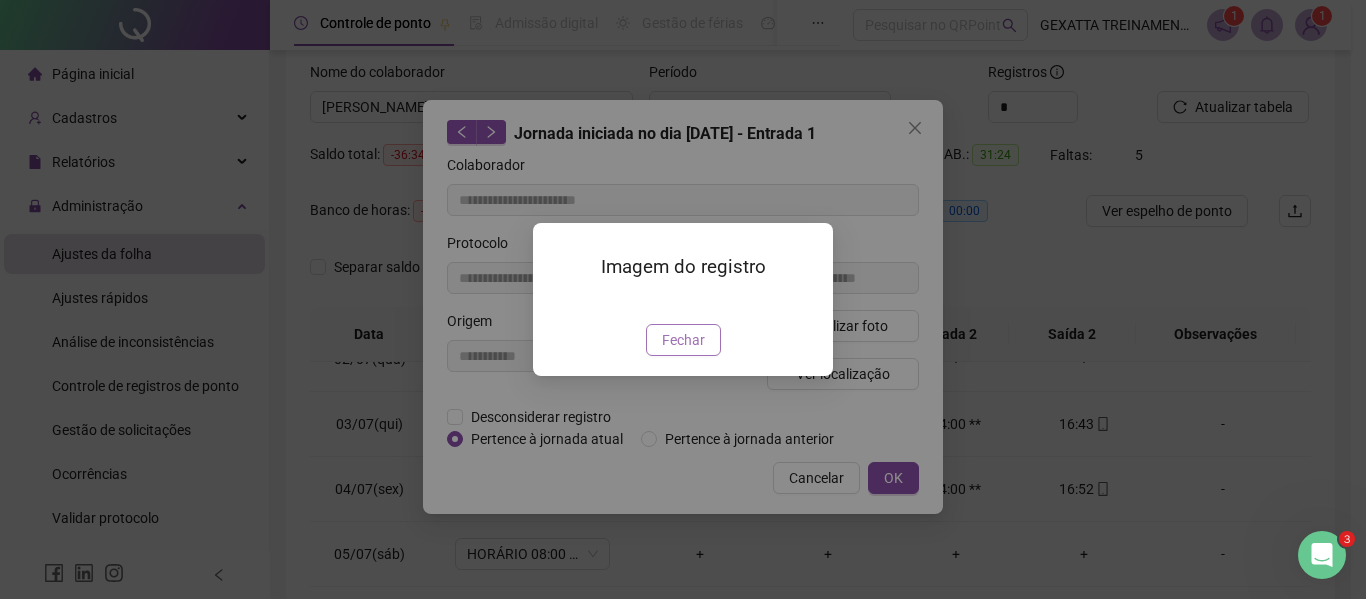 click on "Fechar" at bounding box center [683, 340] 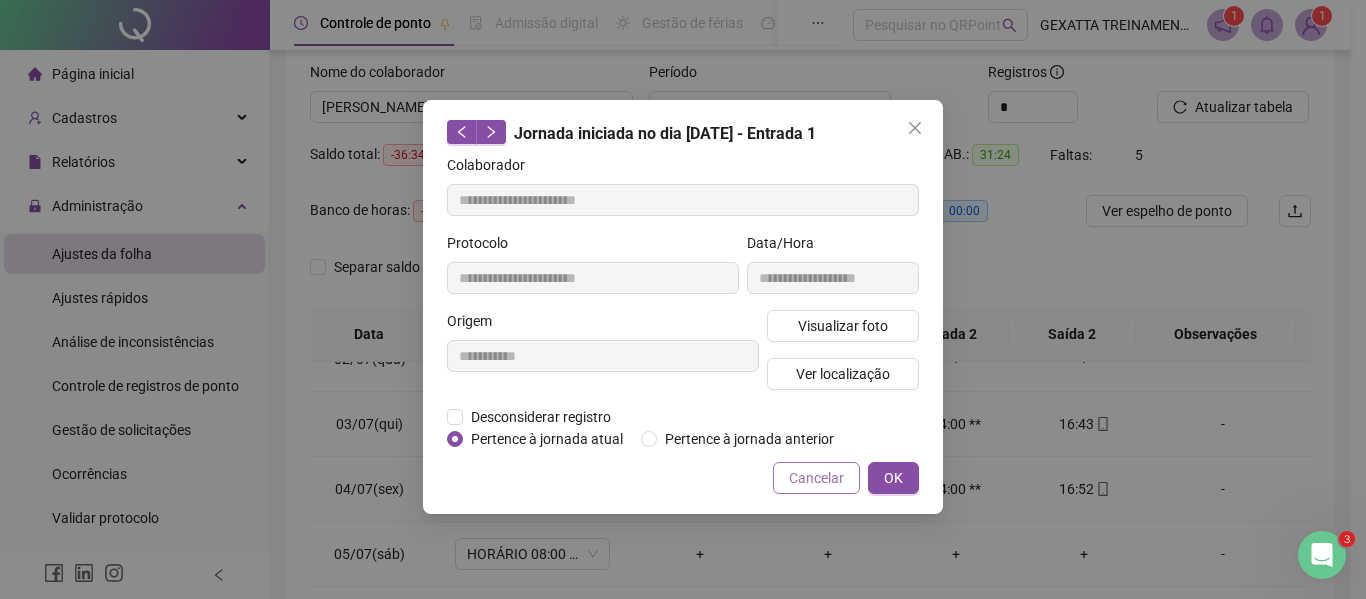 click on "Cancelar" at bounding box center [816, 478] 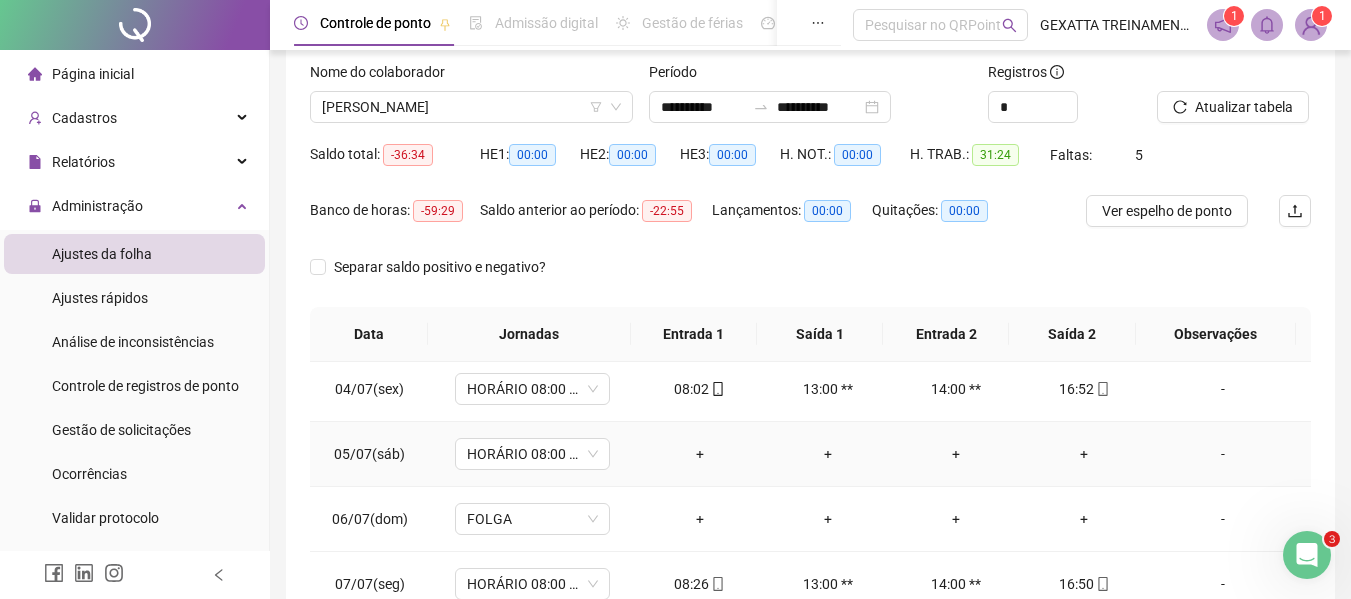 scroll, scrollTop: 223, scrollLeft: 0, axis: vertical 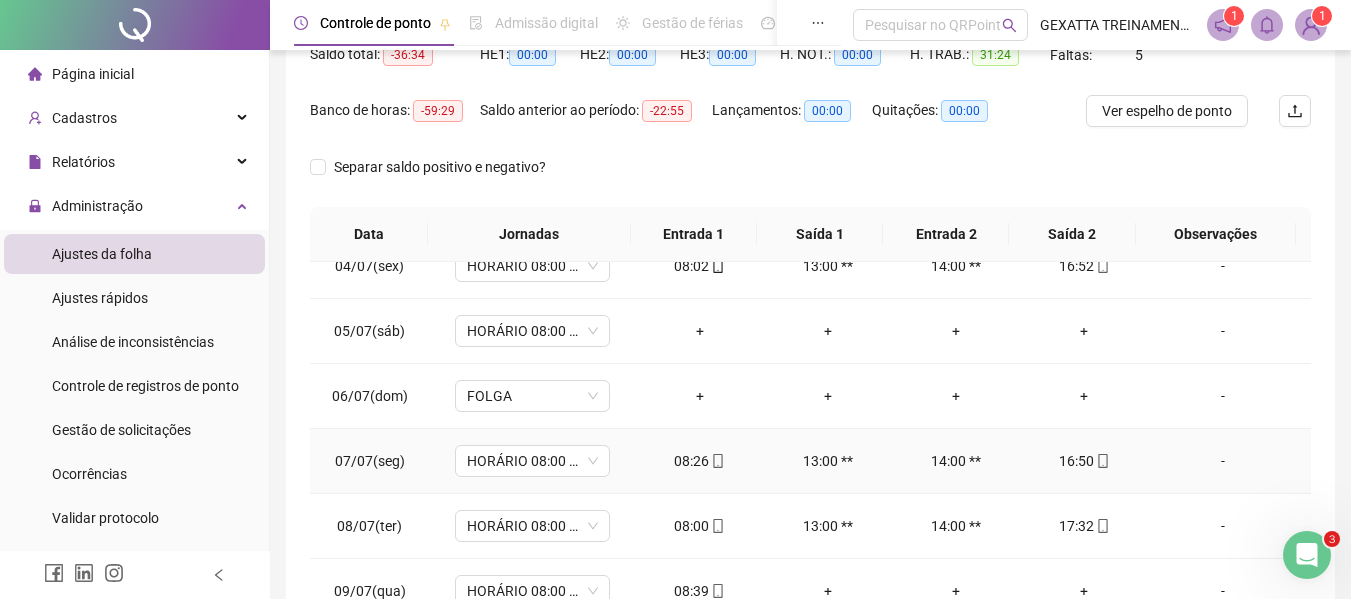 click at bounding box center (717, 461) 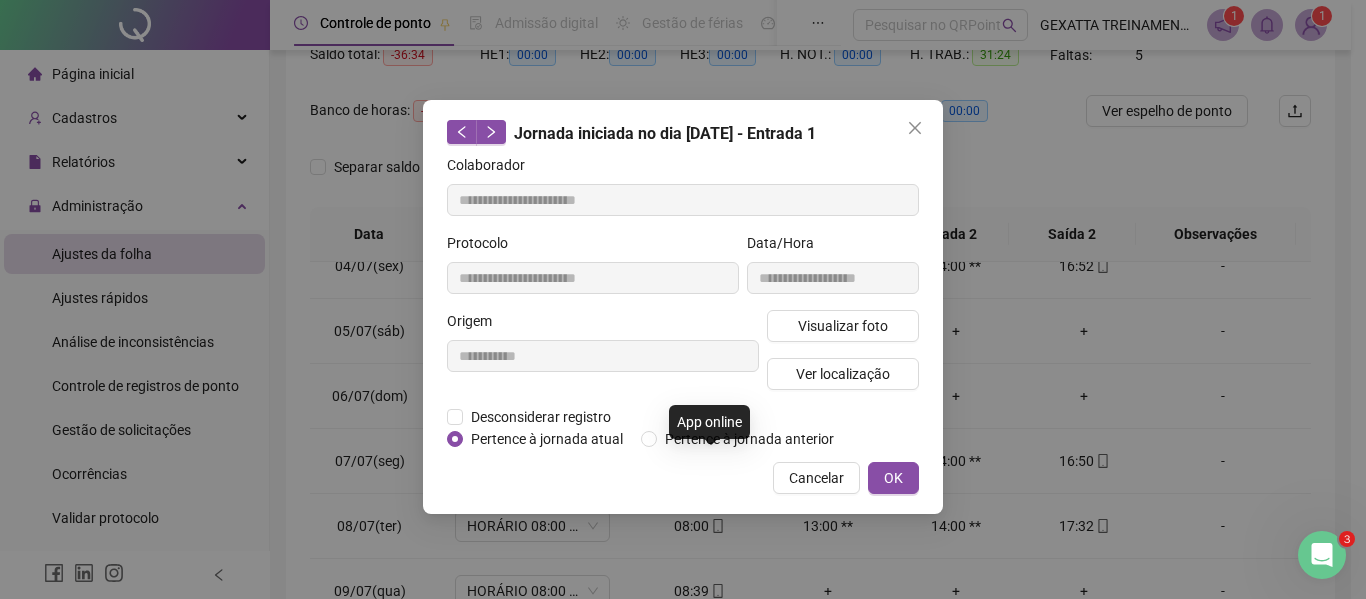 type on "**********" 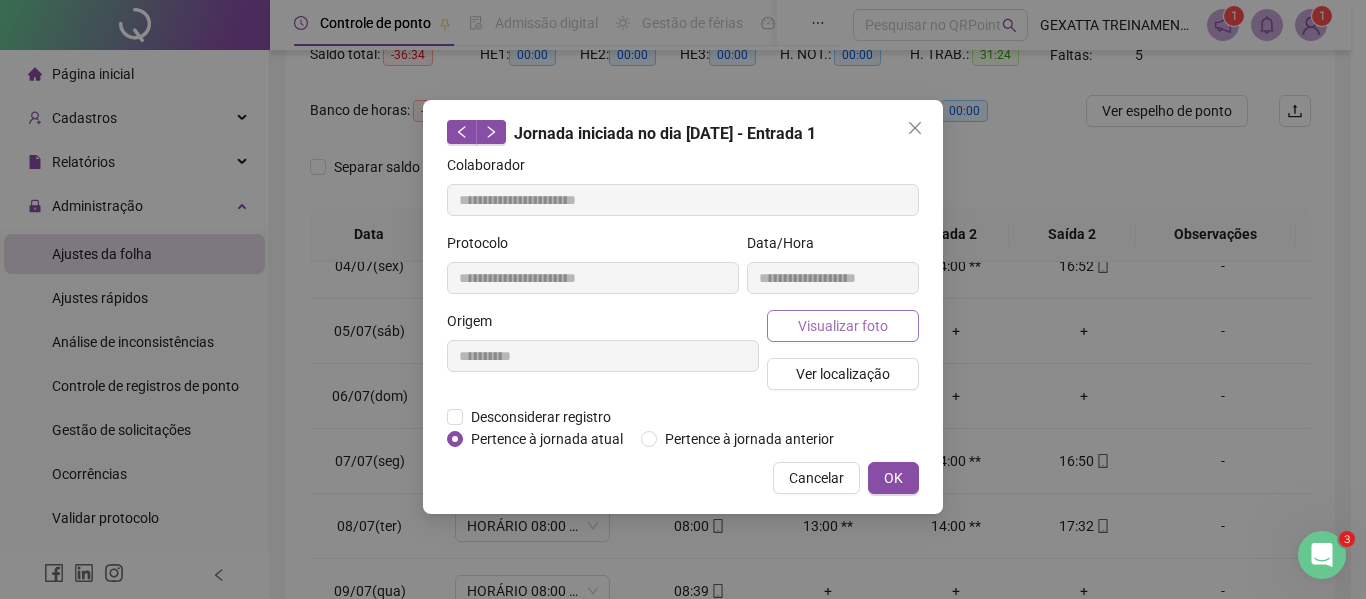 click on "Visualizar foto" at bounding box center (843, 326) 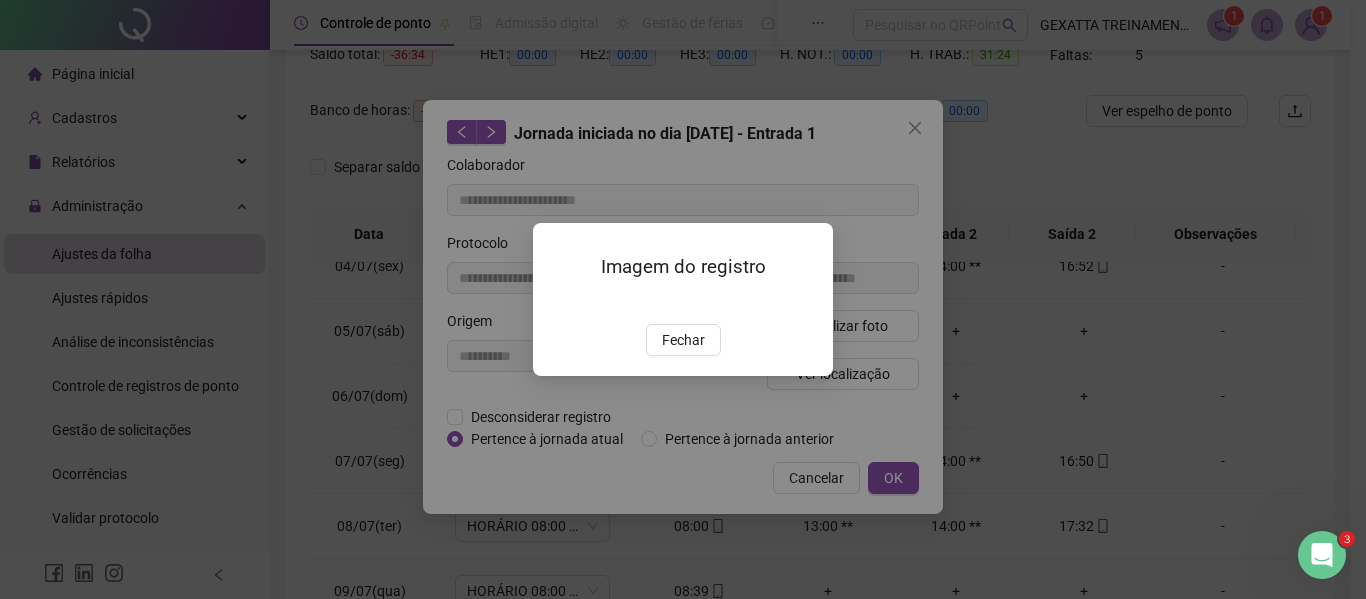click on "Fechar" at bounding box center (683, 340) 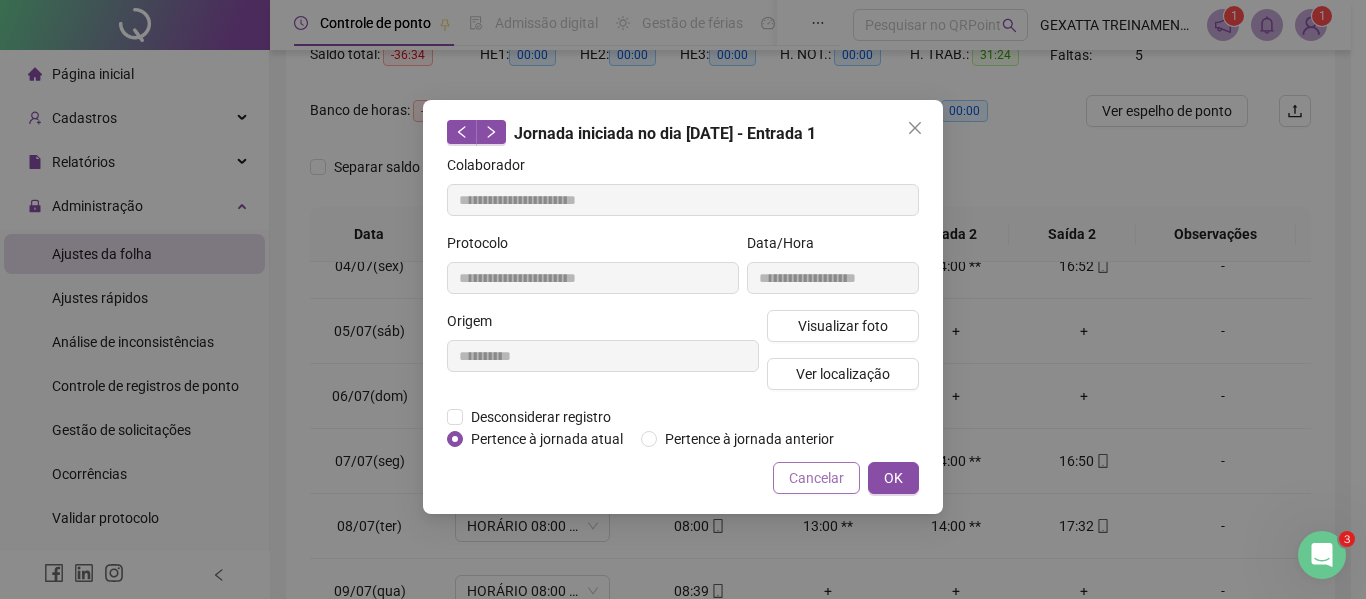 click on "Cancelar" at bounding box center (816, 478) 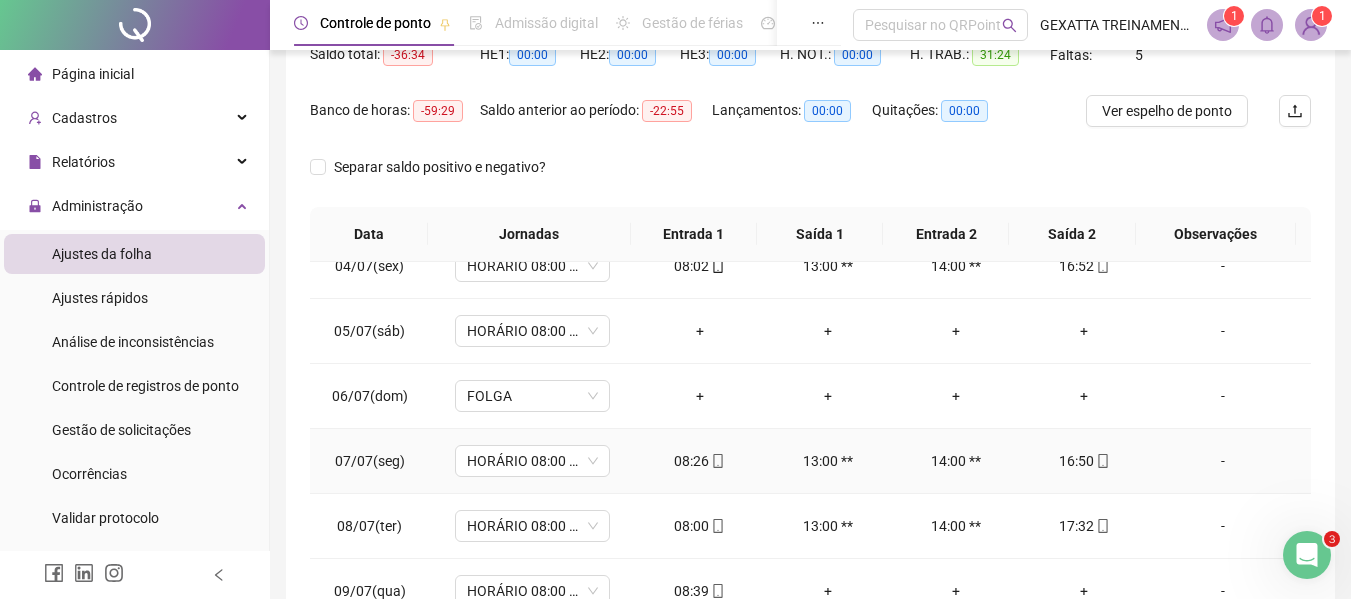 click on "16:50" at bounding box center (1084, 461) 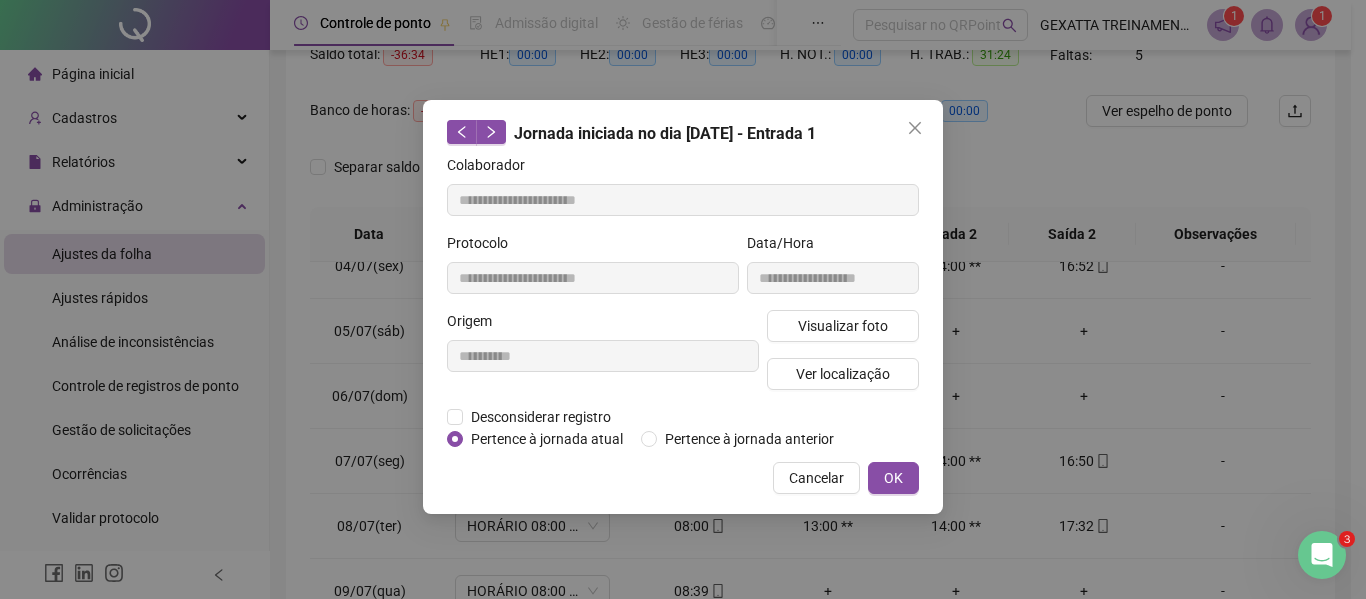 type on "**********" 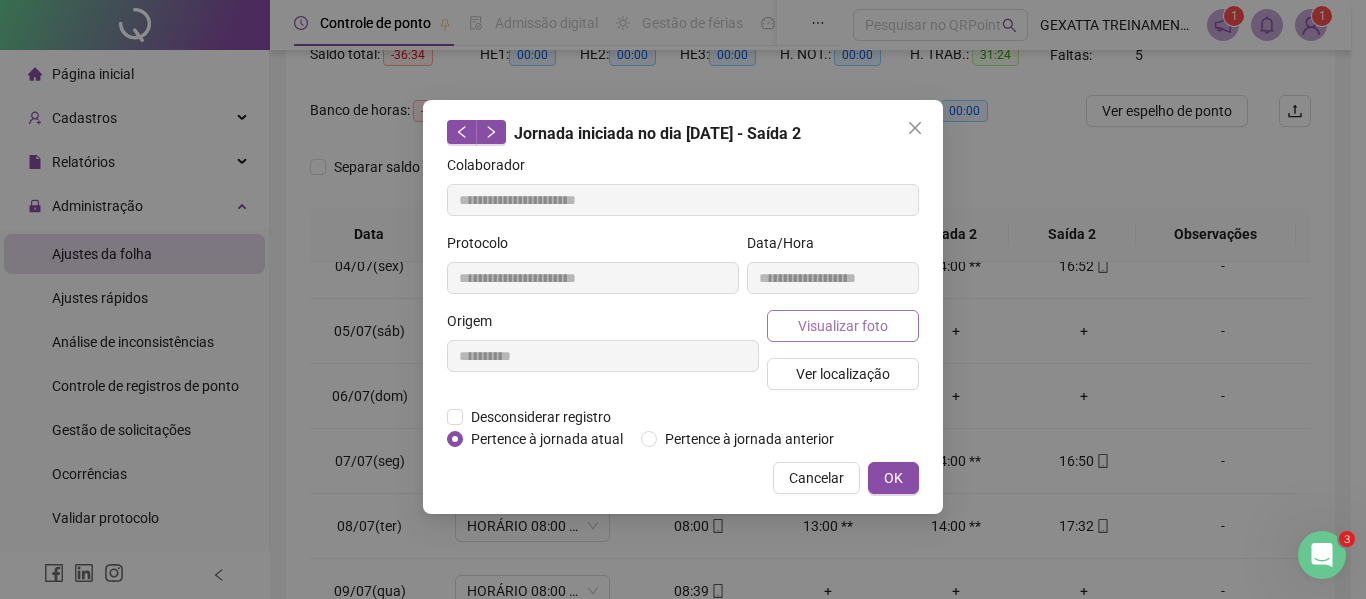 click on "Visualizar foto" at bounding box center [843, 326] 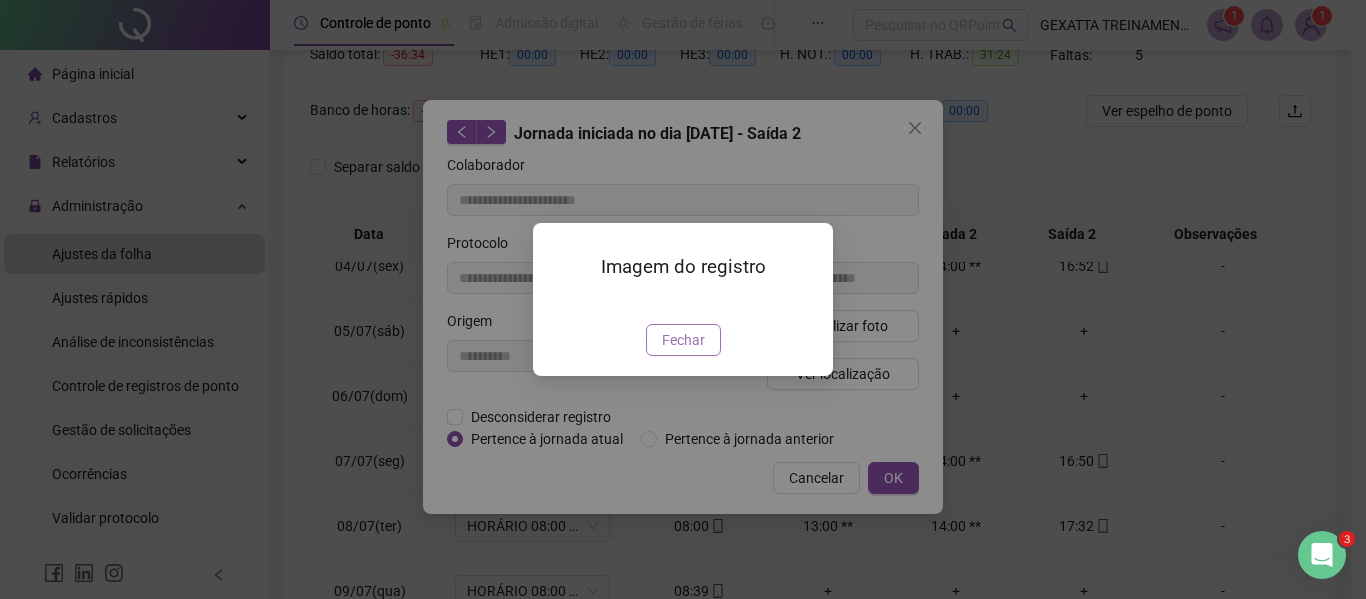 click on "Fechar" at bounding box center (683, 340) 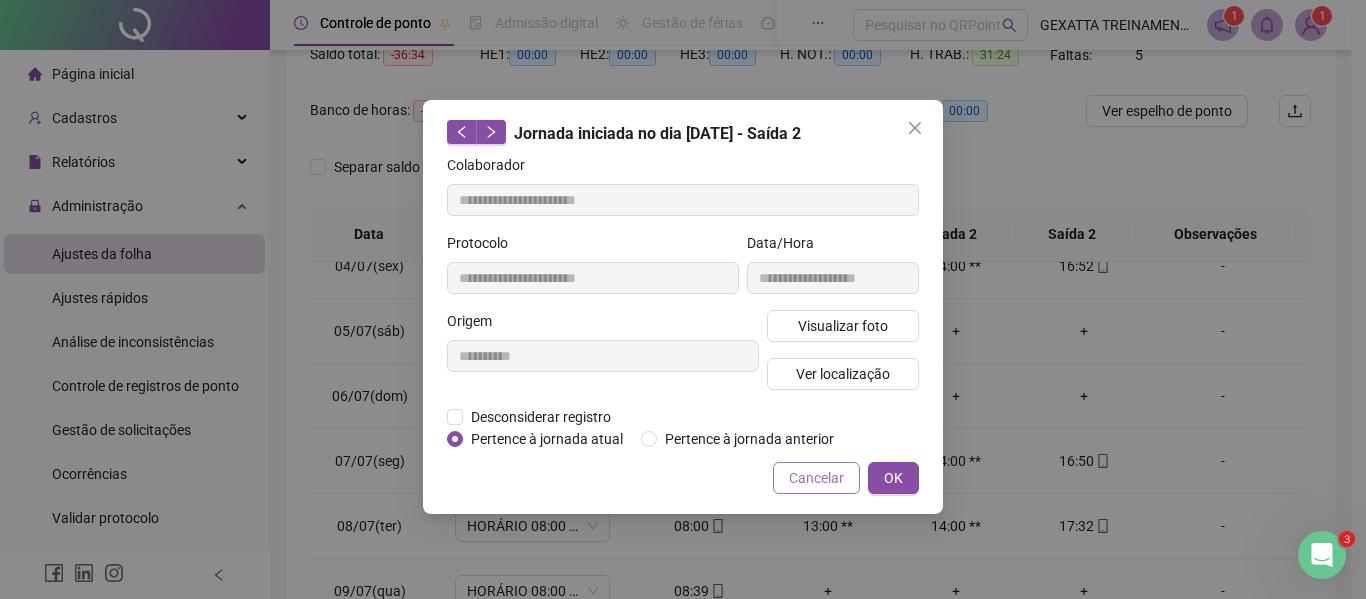 click on "Cancelar" at bounding box center [816, 478] 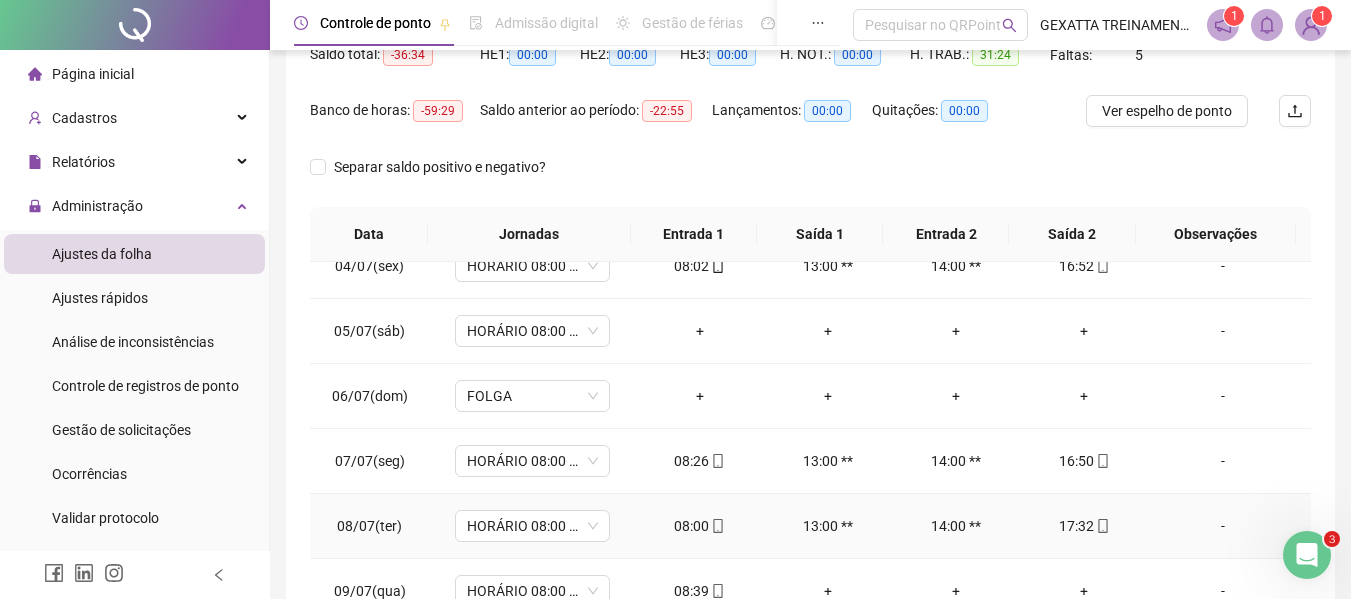 click on "08:00" at bounding box center (700, 526) 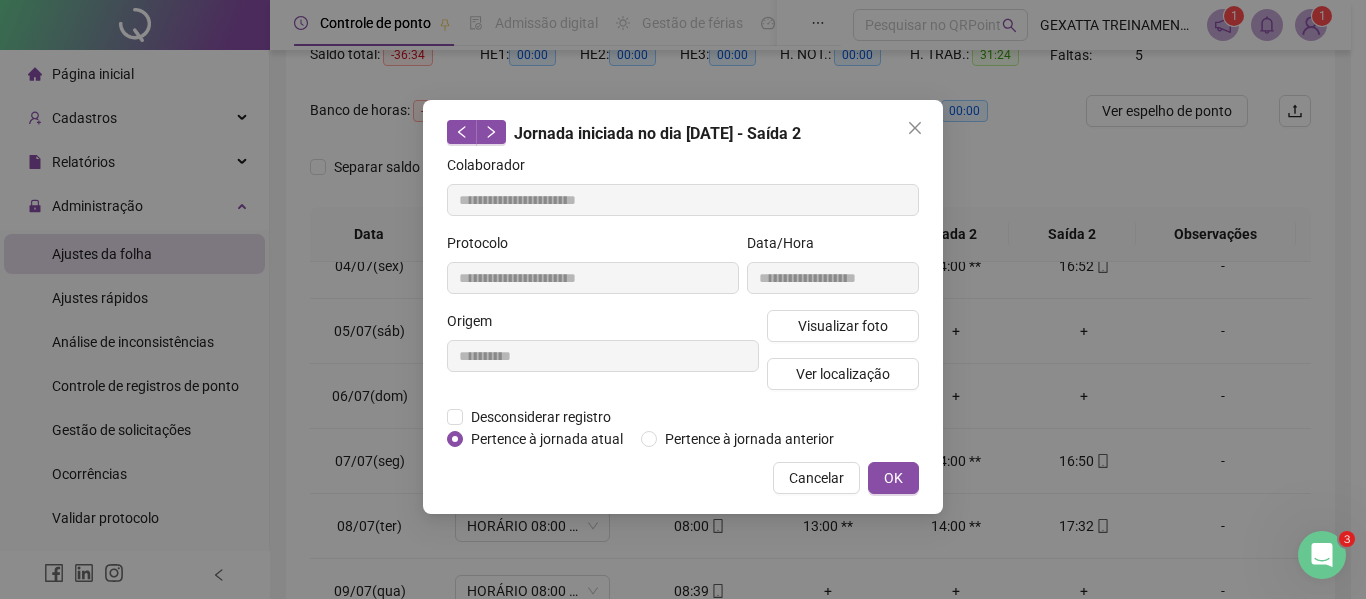 type on "**********" 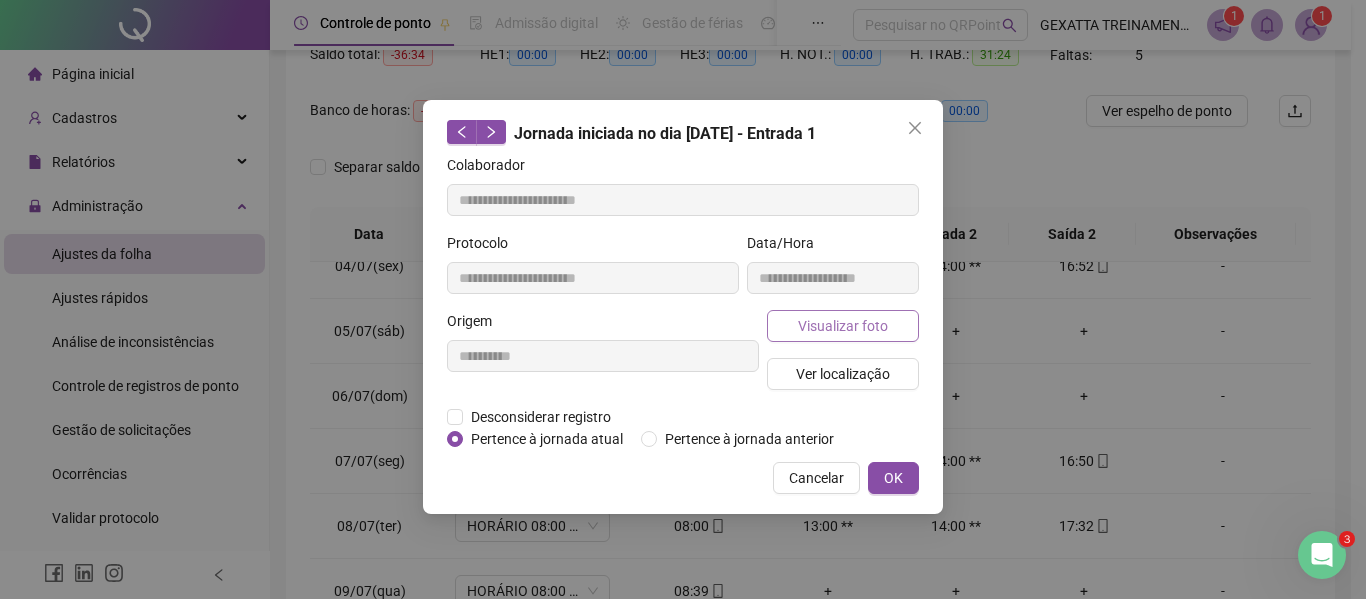 click on "Visualizar foto" at bounding box center (843, 326) 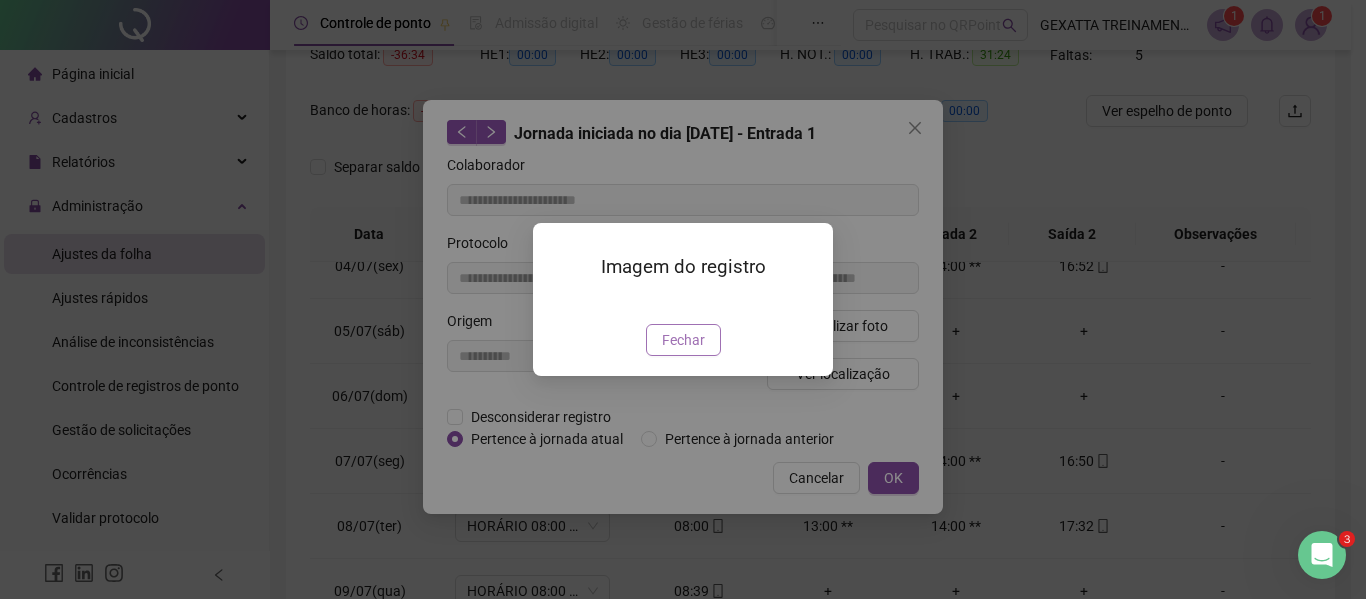 drag, startPoint x: 702, startPoint y: 449, endPoint x: 724, endPoint y: 448, distance: 22.022715 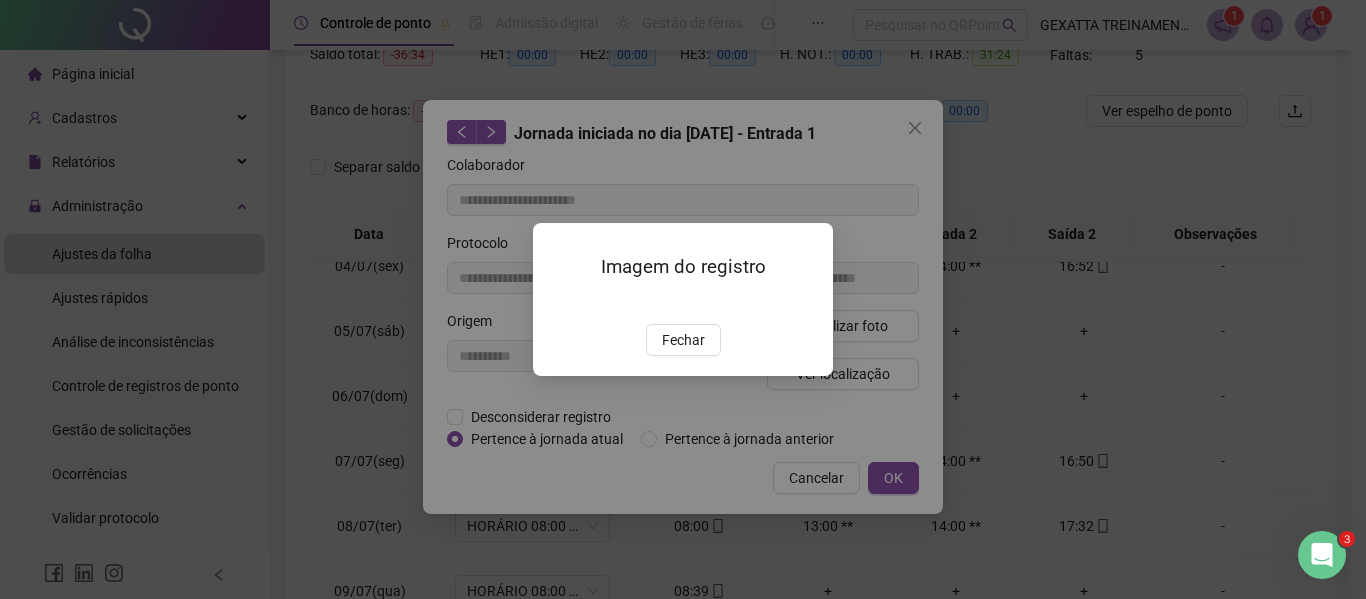 click on "Fechar" at bounding box center (683, 340) 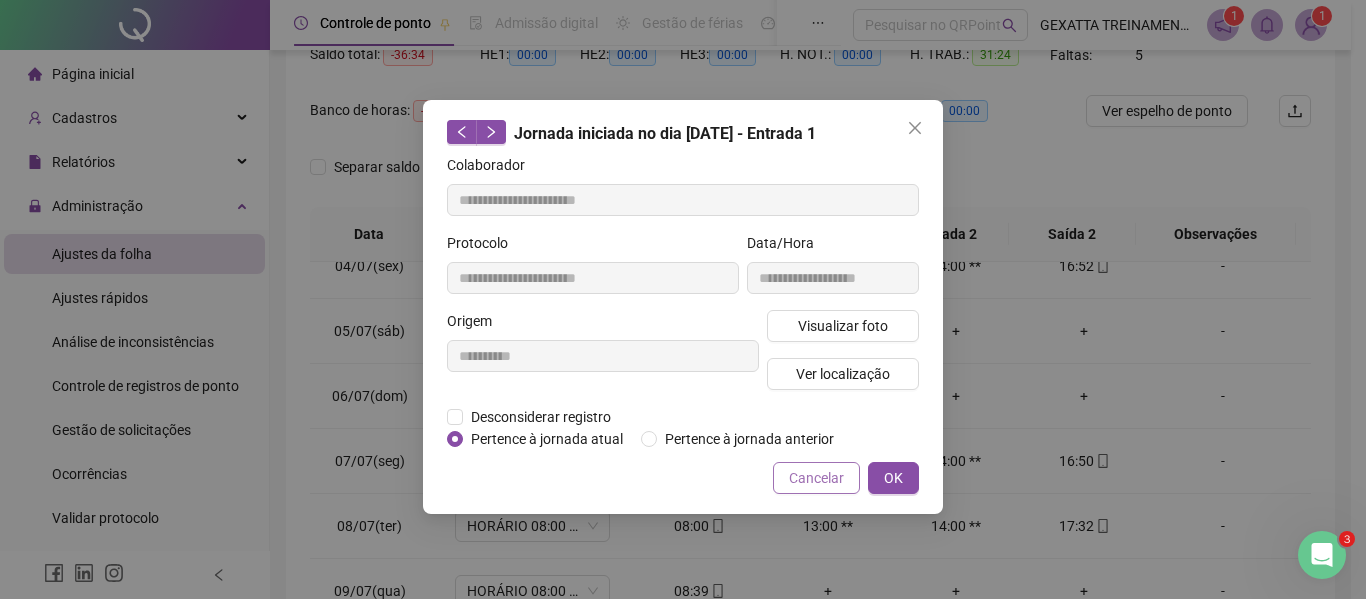 click on "Cancelar" at bounding box center [816, 478] 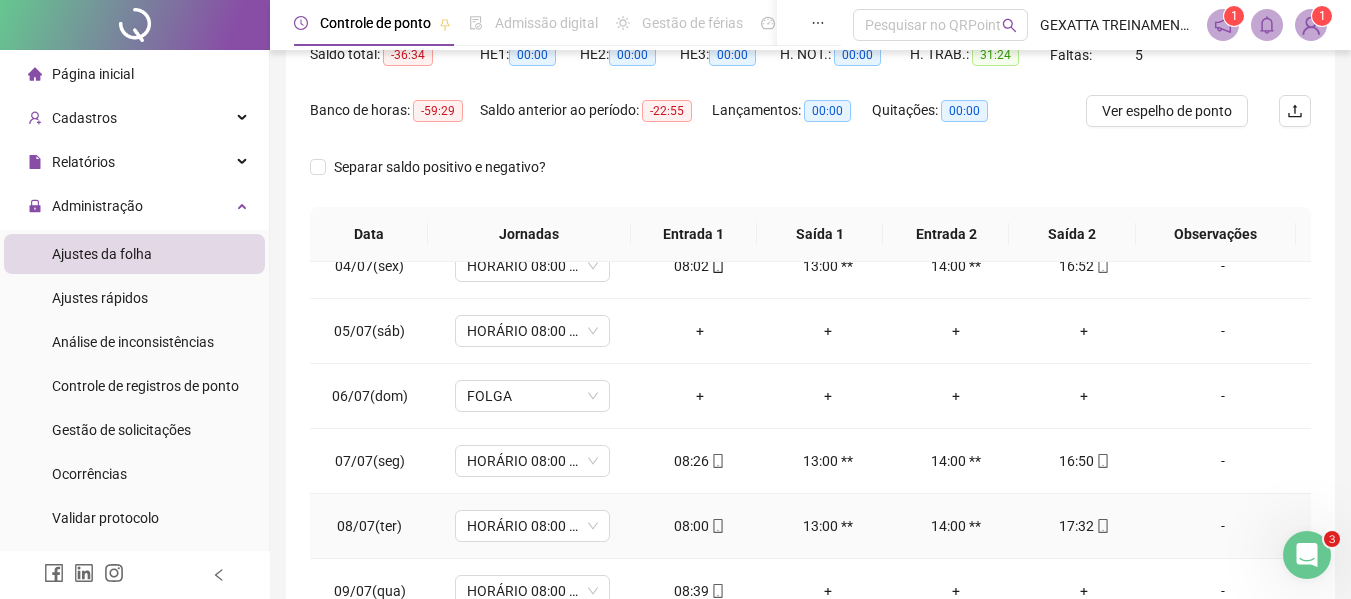 click on "17:32" at bounding box center [1084, 526] 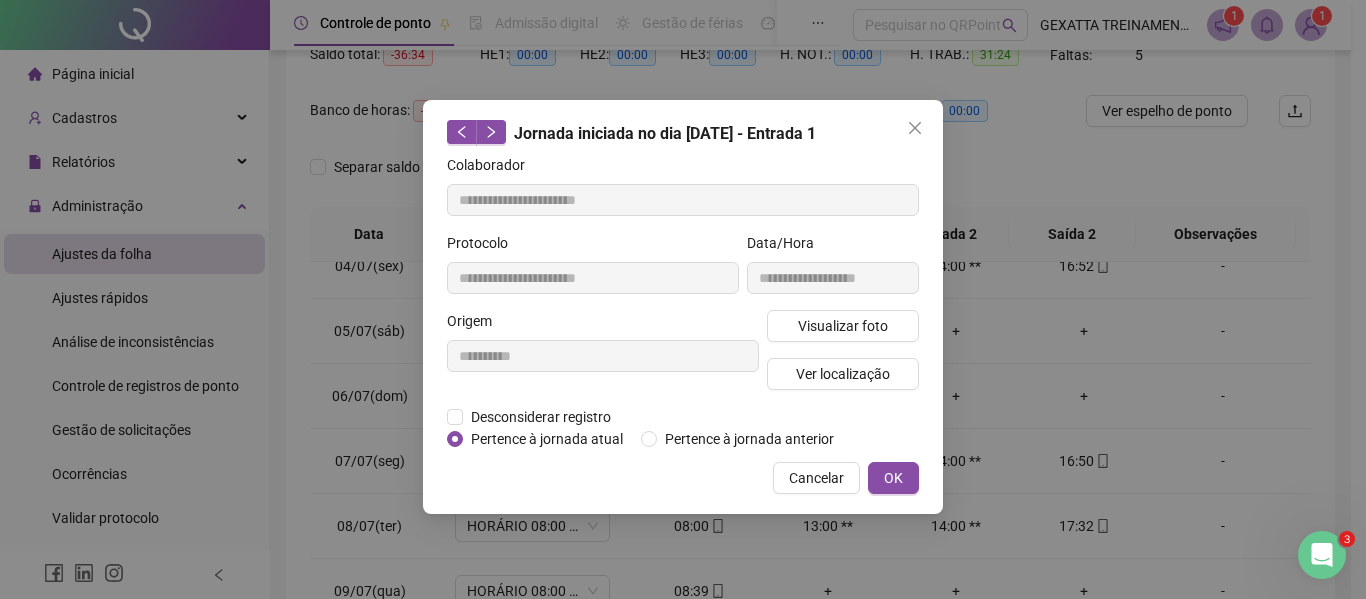 type on "**********" 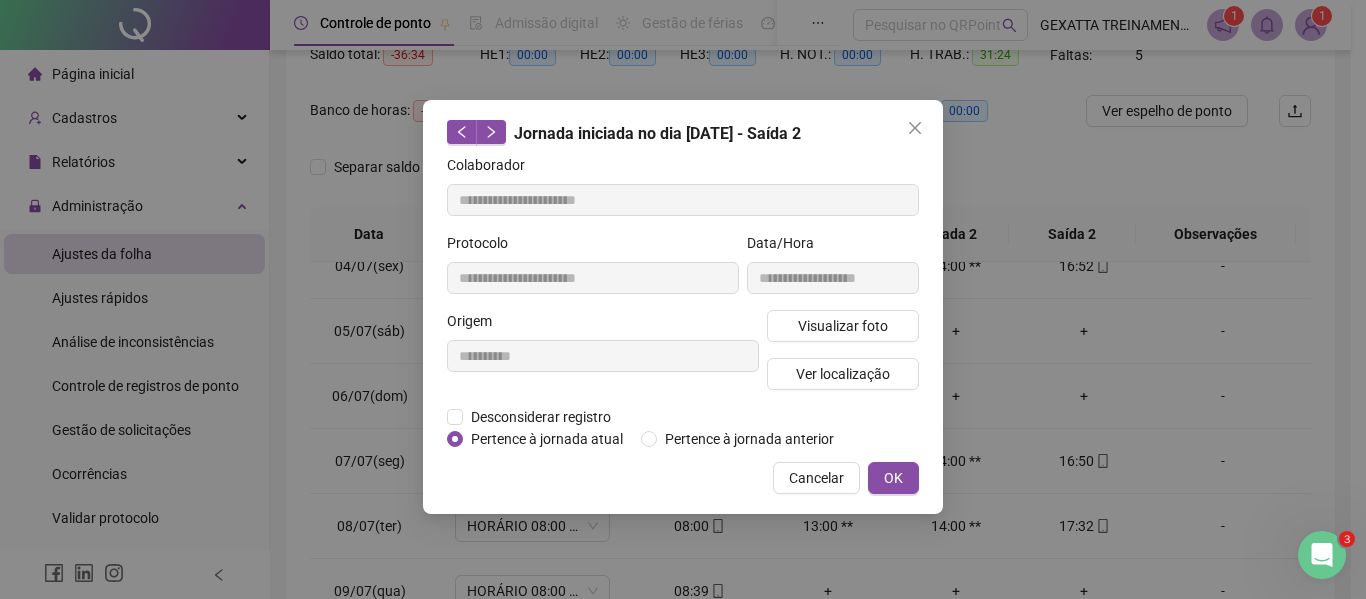 click on "**********" at bounding box center (833, 271) 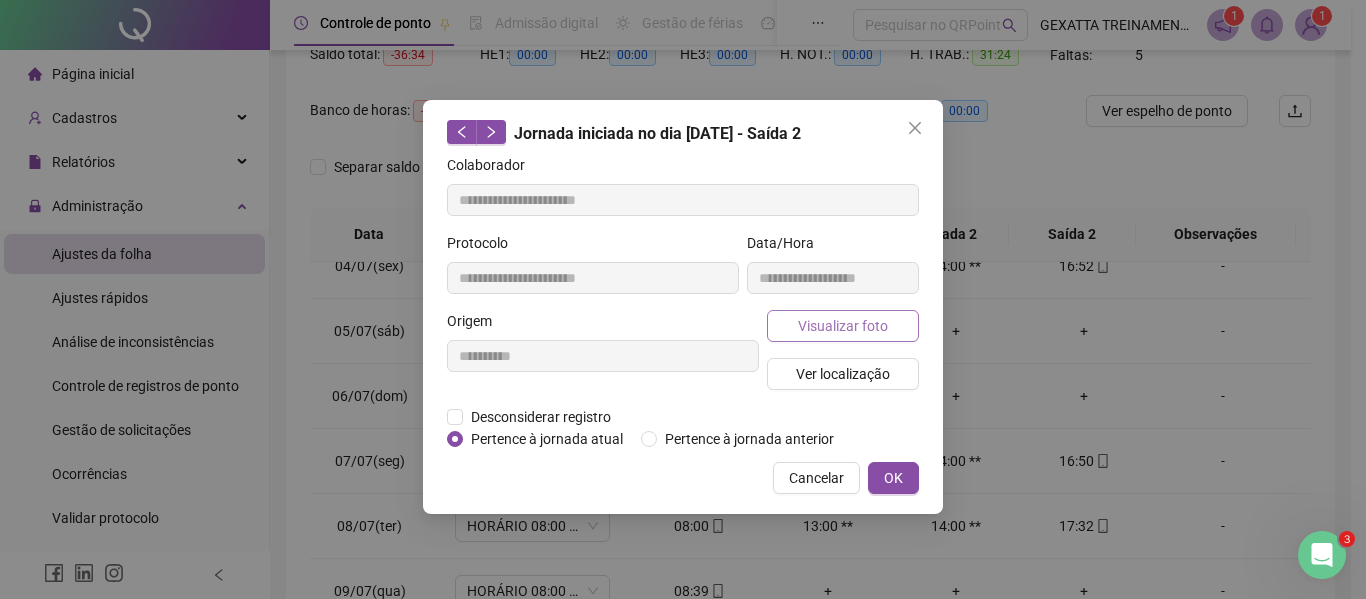 click on "Visualizar foto" at bounding box center [843, 326] 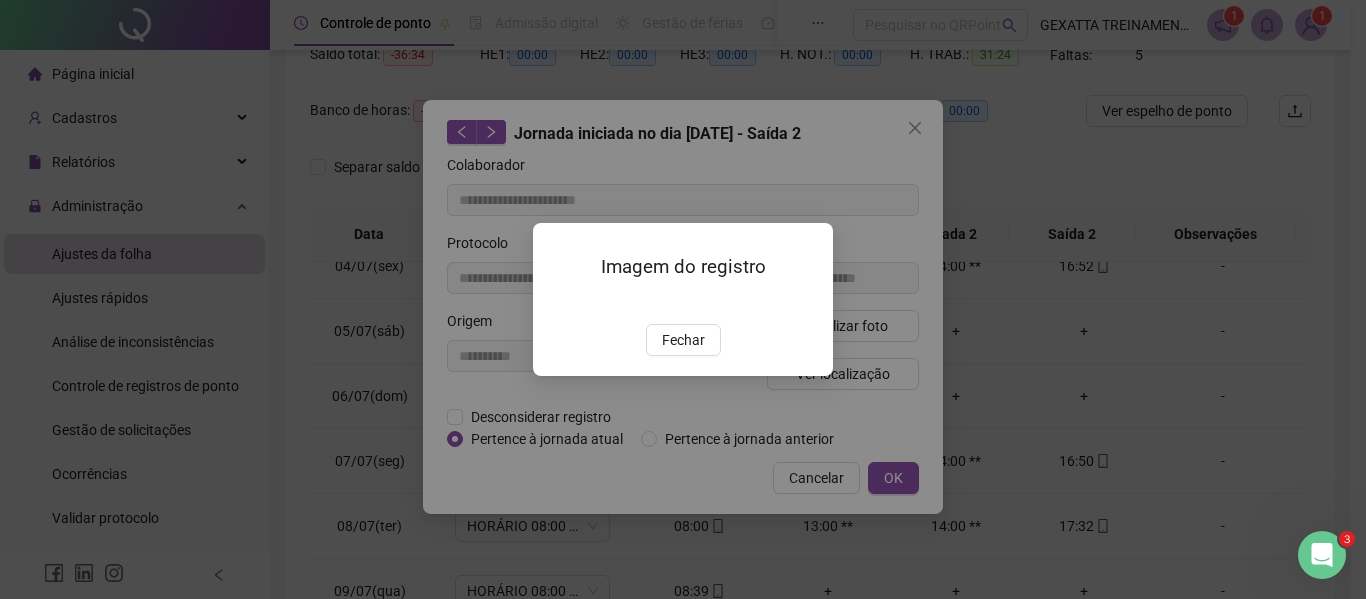 click on "Fechar" at bounding box center (683, 340) 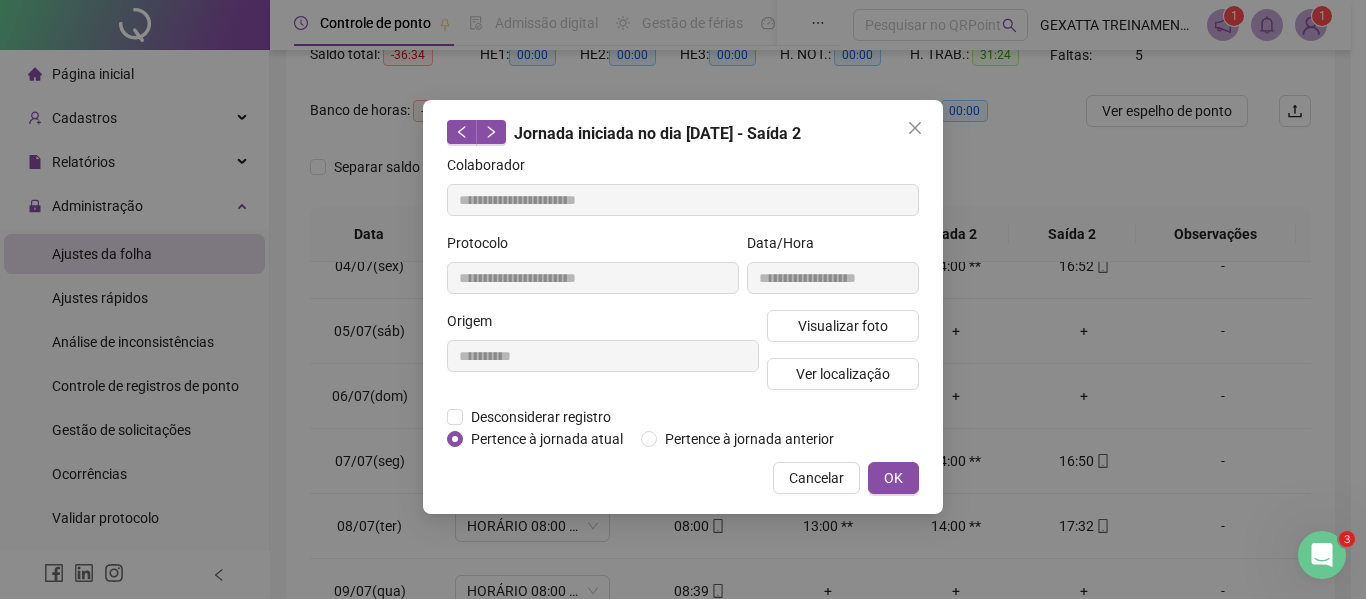click on "Cancelar OK" at bounding box center [683, 478] 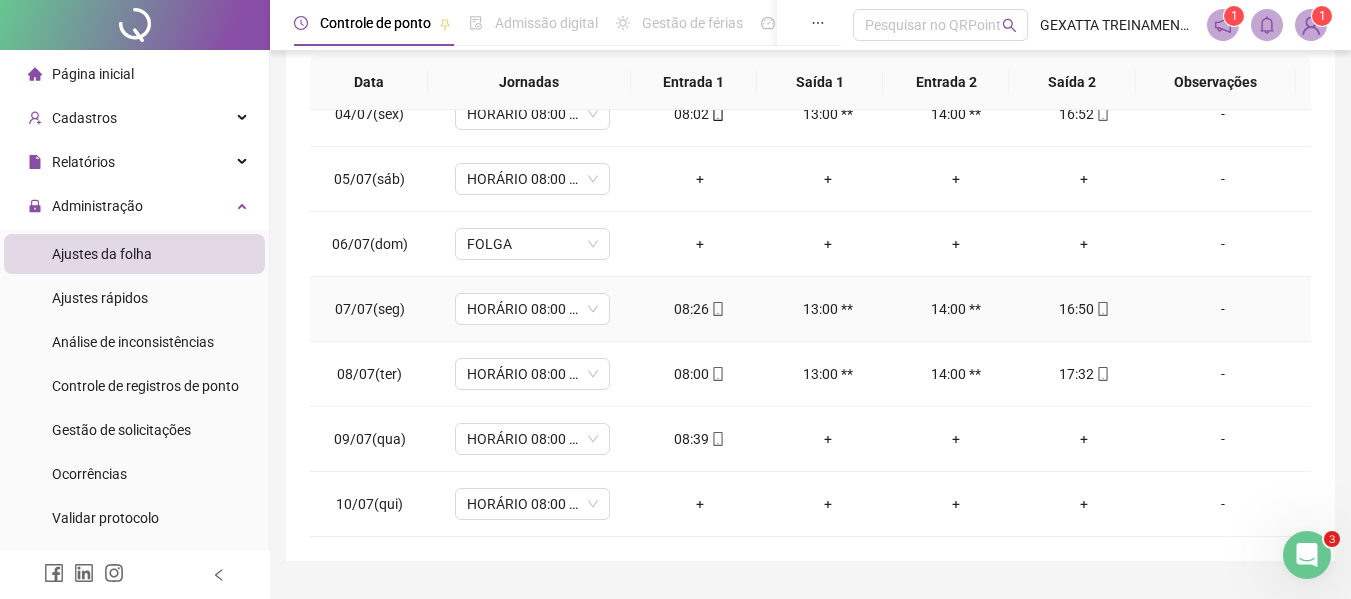 scroll, scrollTop: 423, scrollLeft: 0, axis: vertical 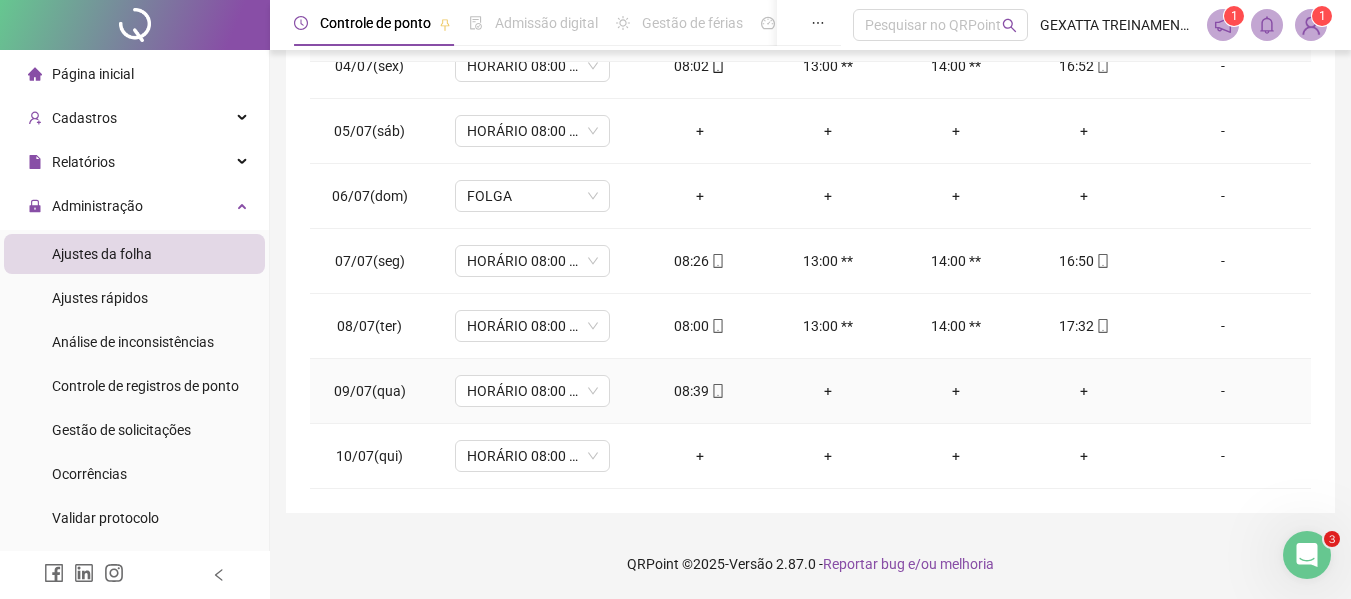 click on "08:39" at bounding box center (700, 391) 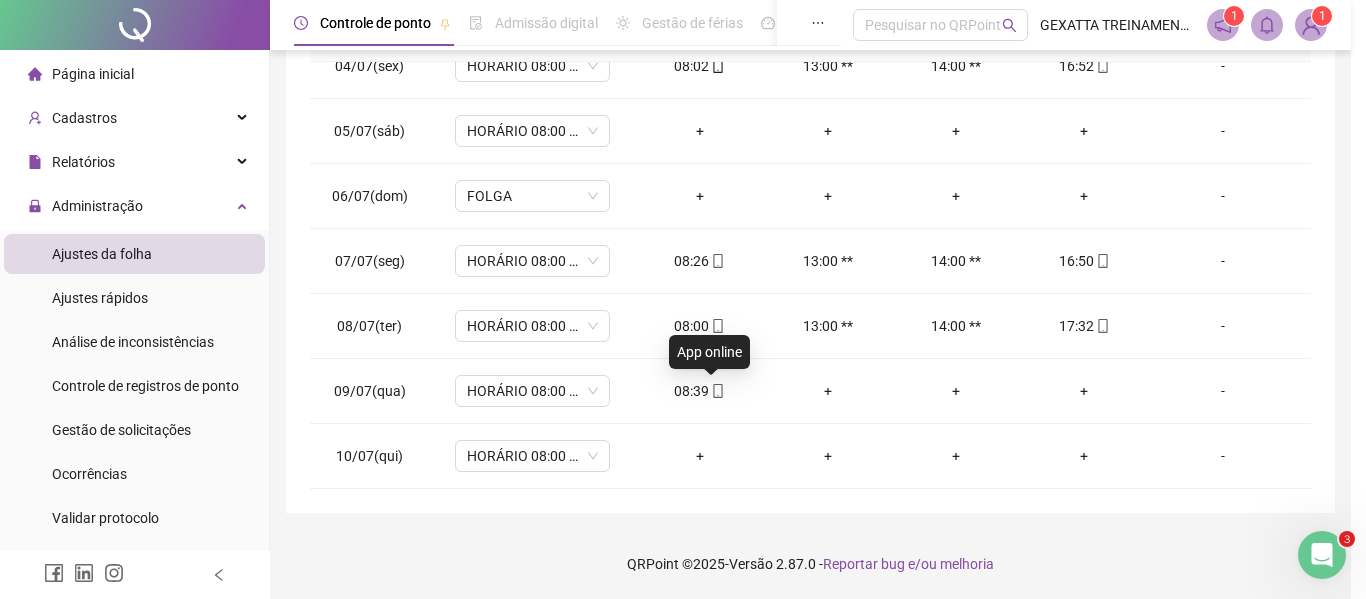 type on "**********" 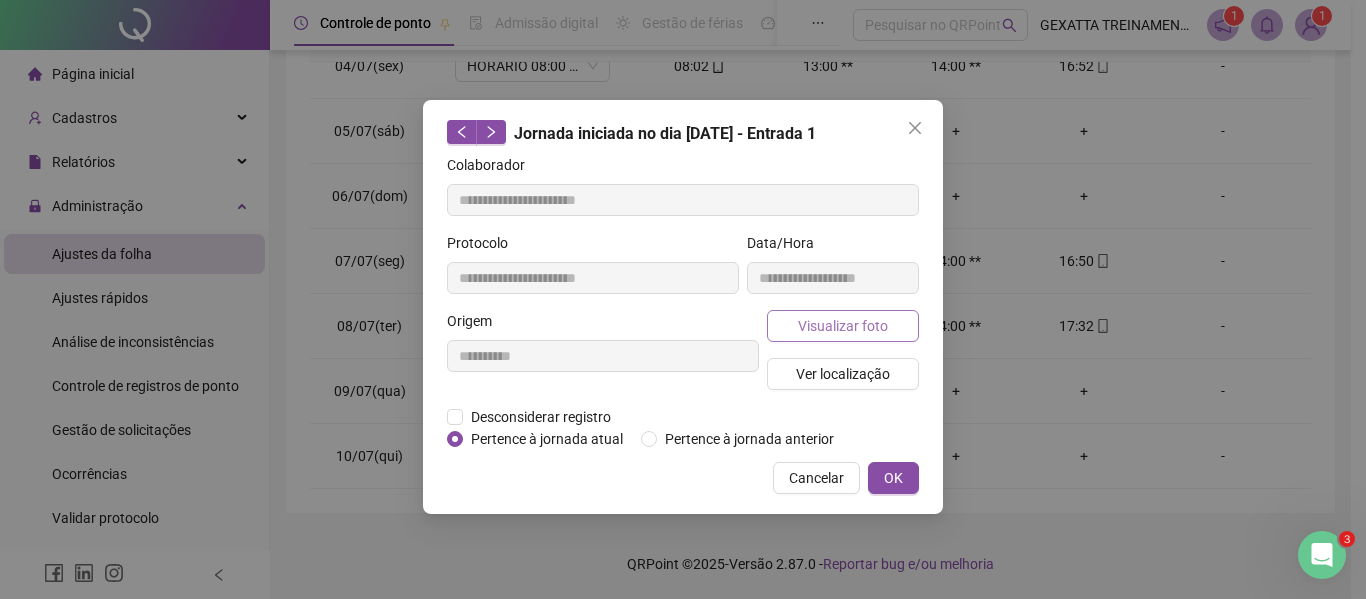 click on "Visualizar foto" at bounding box center [843, 326] 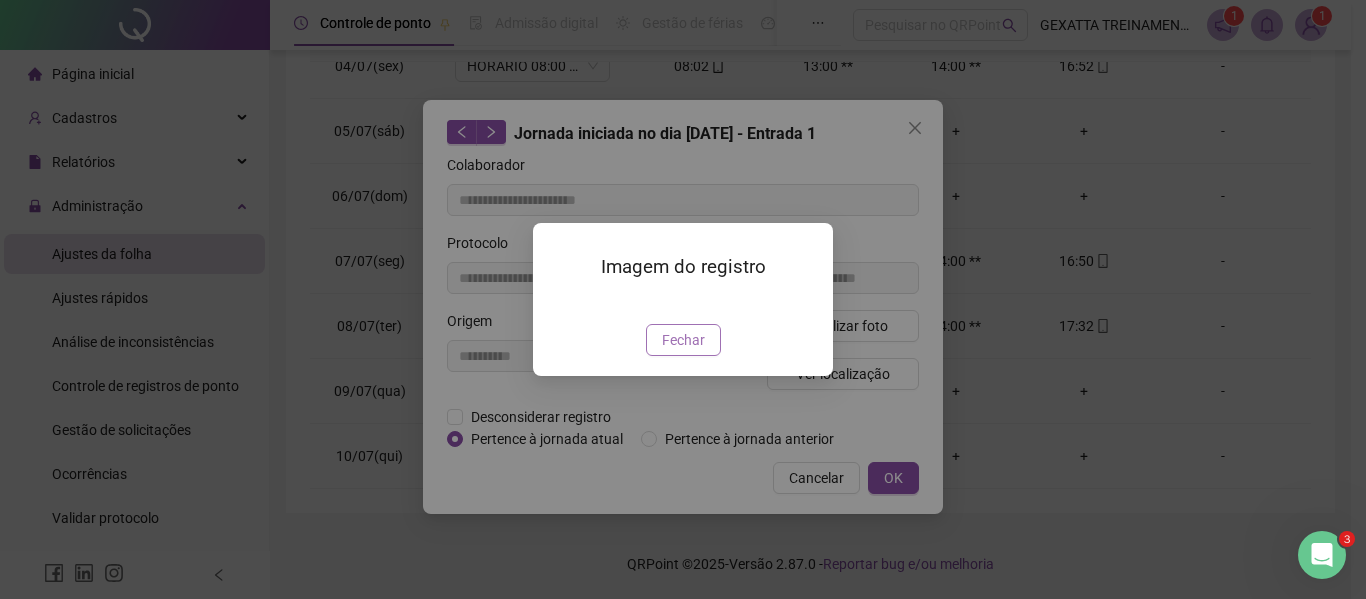 click on "Fechar" at bounding box center (683, 340) 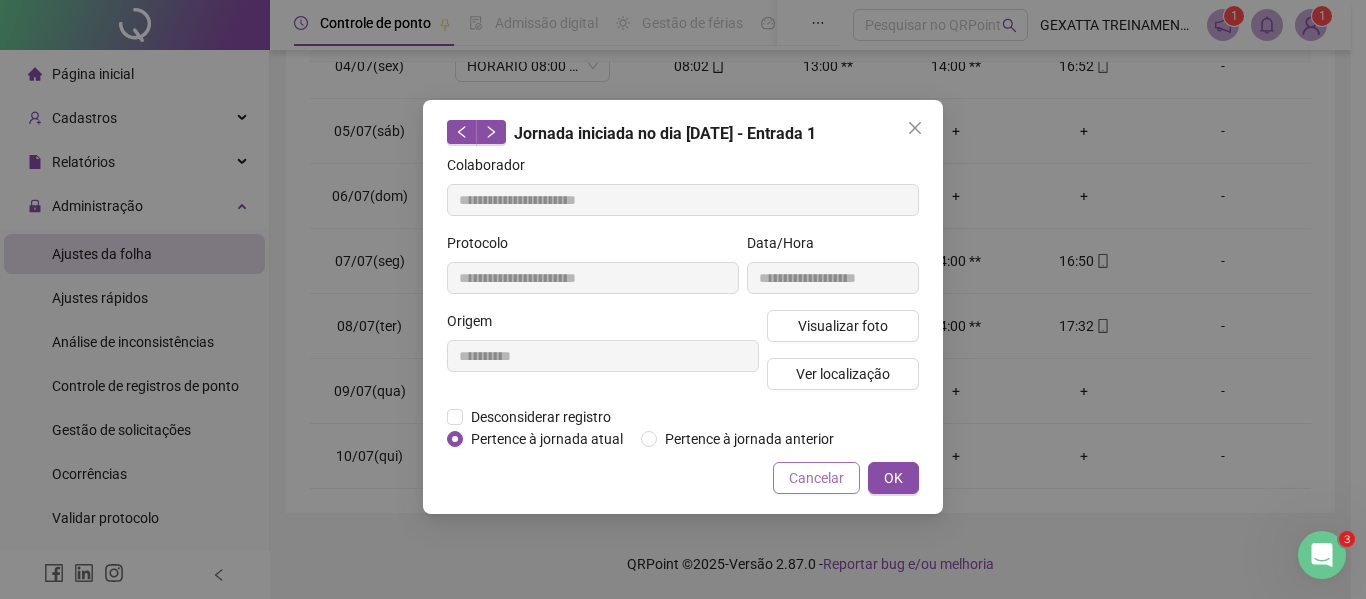 click on "Cancelar" at bounding box center [816, 478] 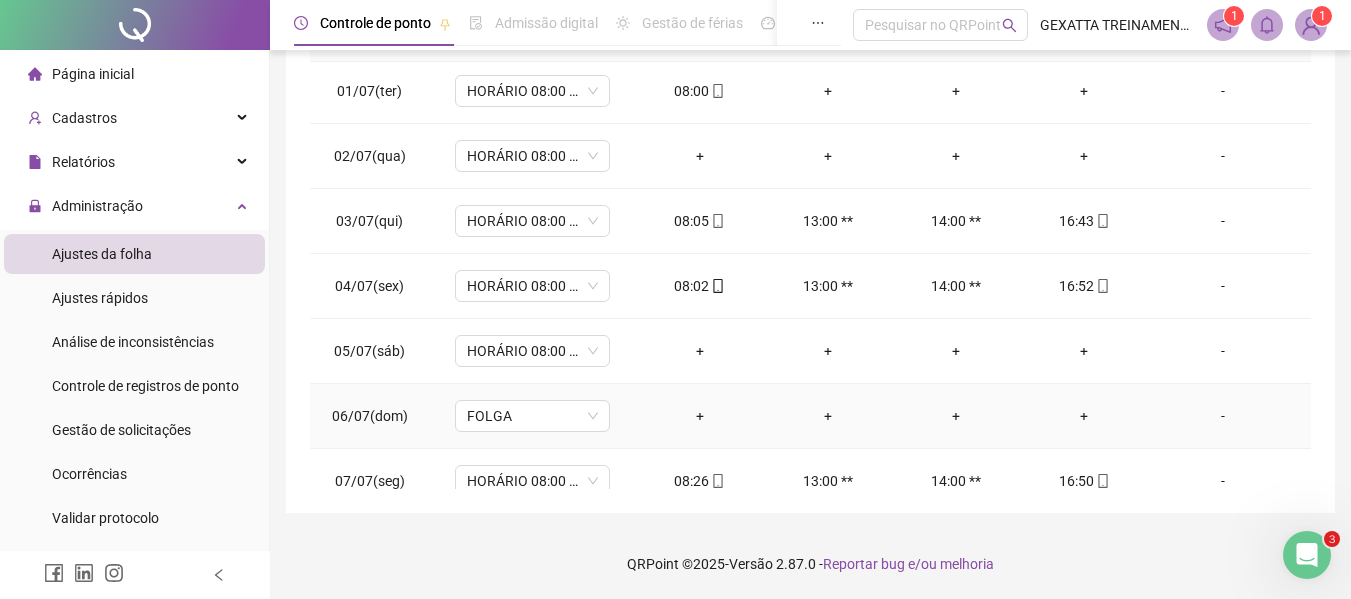 scroll, scrollTop: 0, scrollLeft: 0, axis: both 